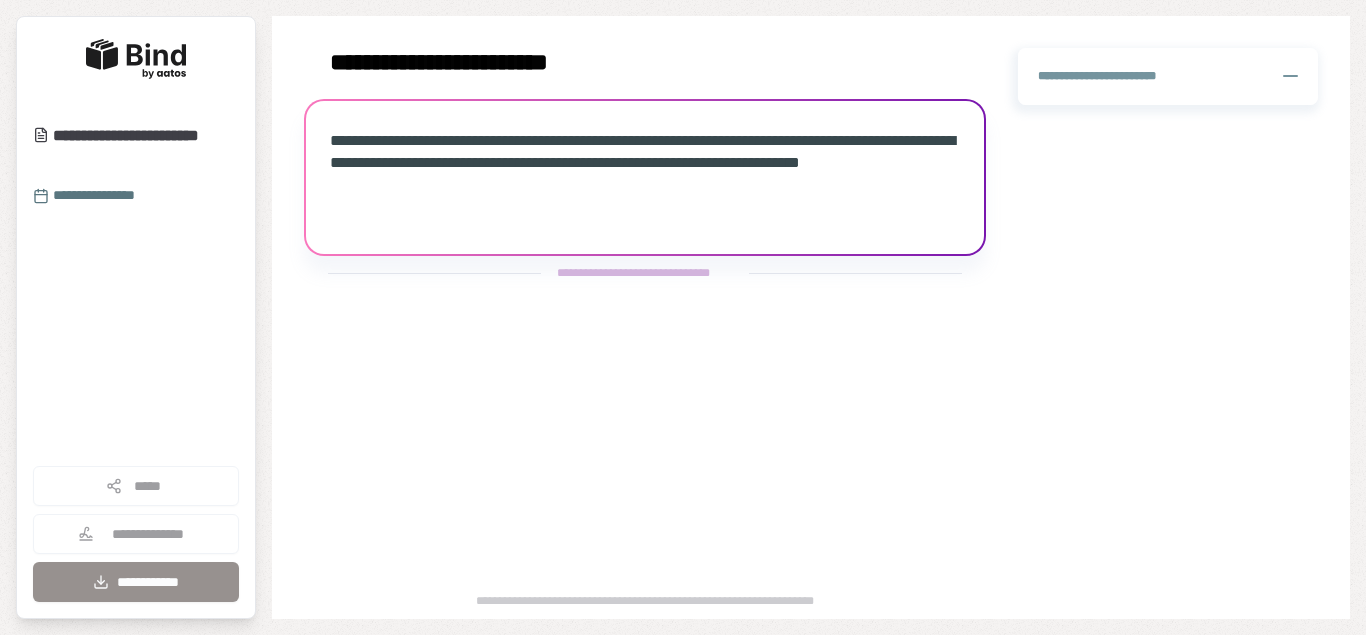 scroll, scrollTop: 0, scrollLeft: 0, axis: both 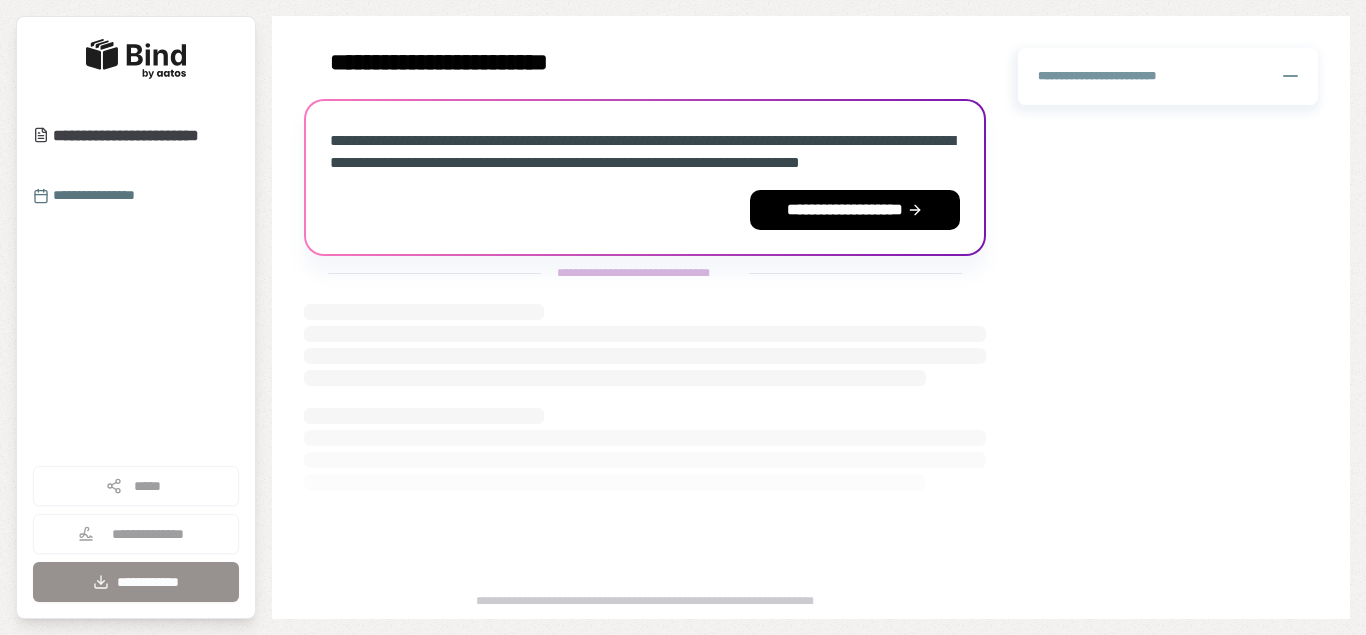 click at bounding box center [645, 356] 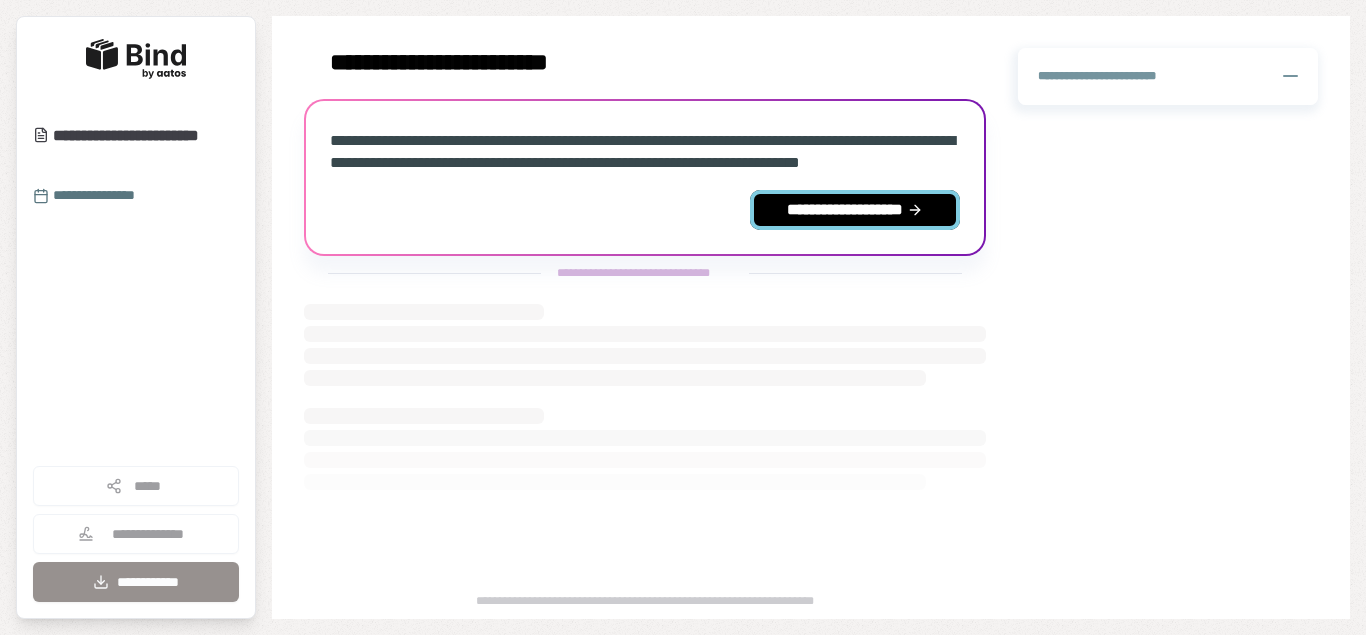 click on "**********" at bounding box center (855, 210) 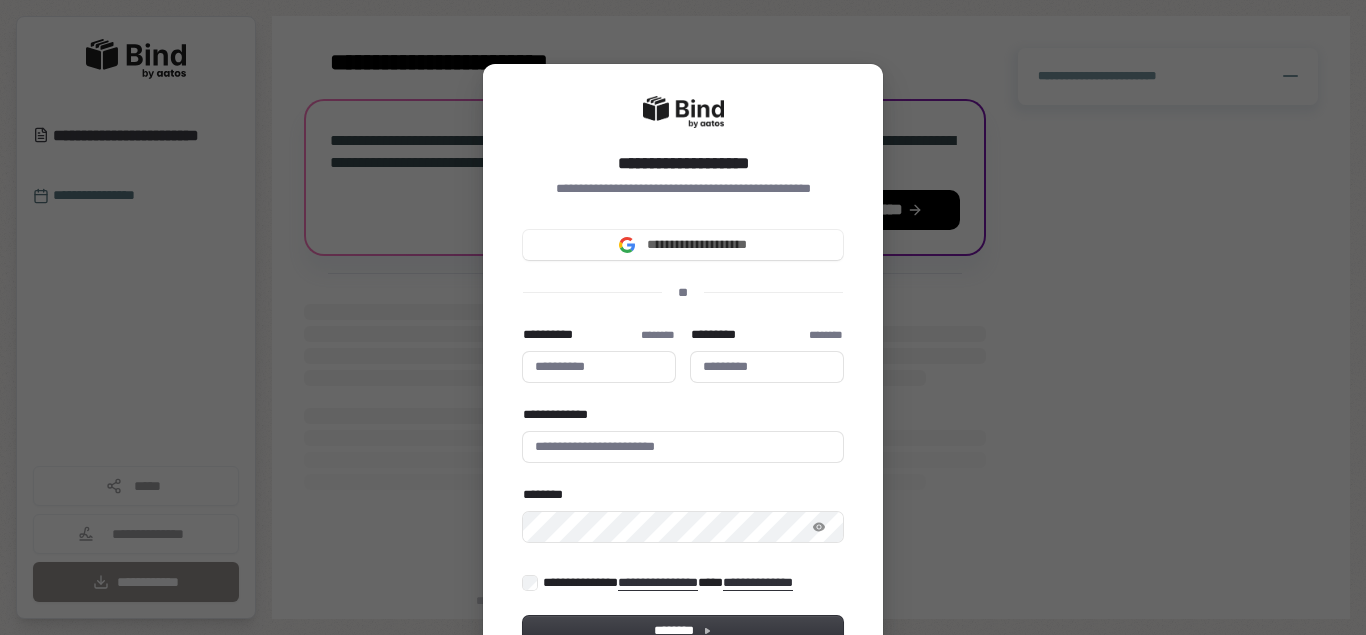 type 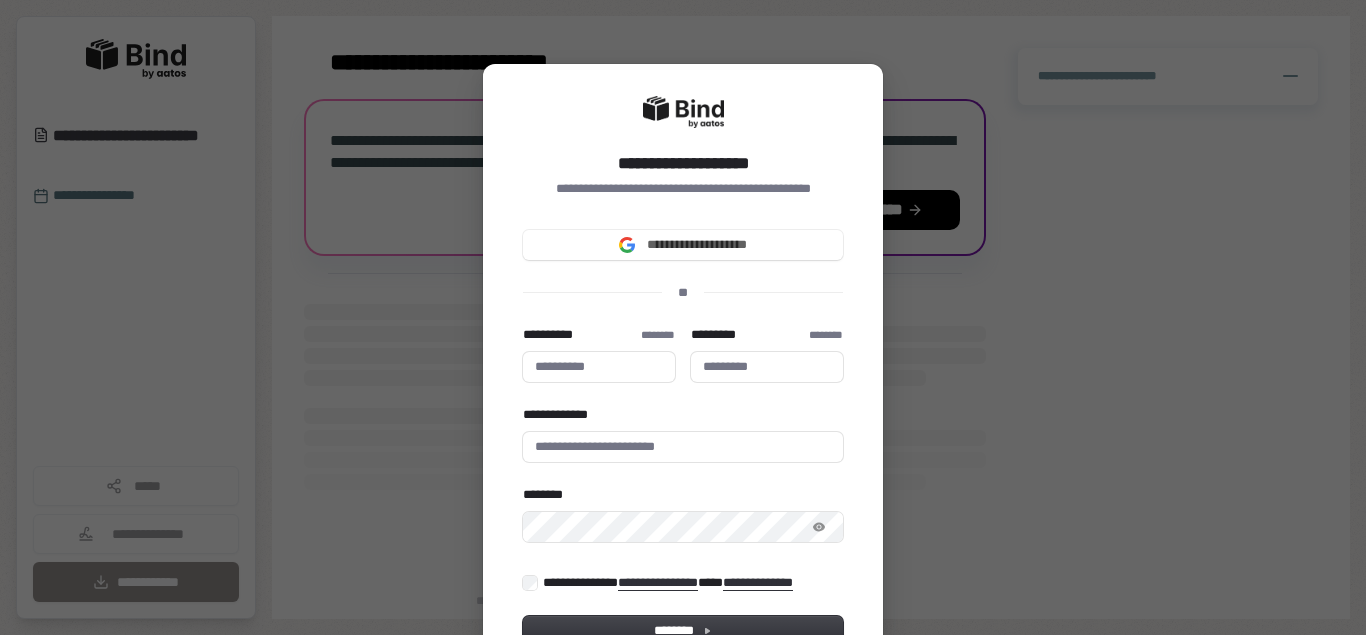 type 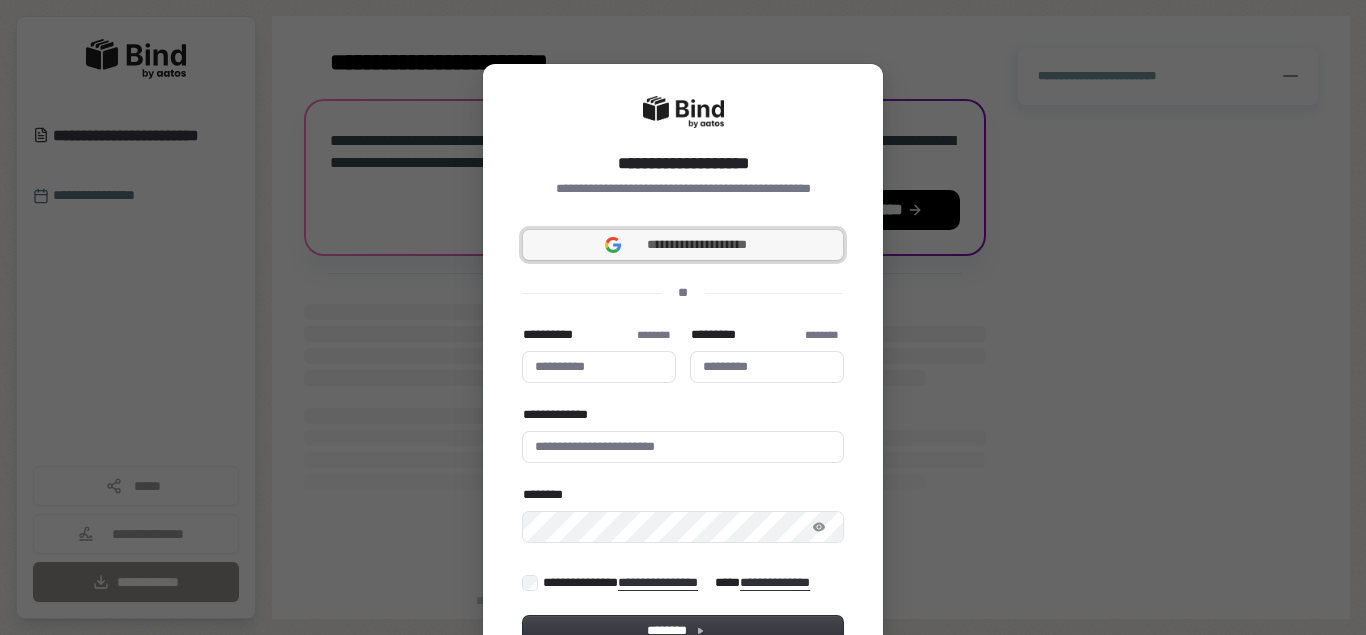 click on "**********" at bounding box center [697, 245] 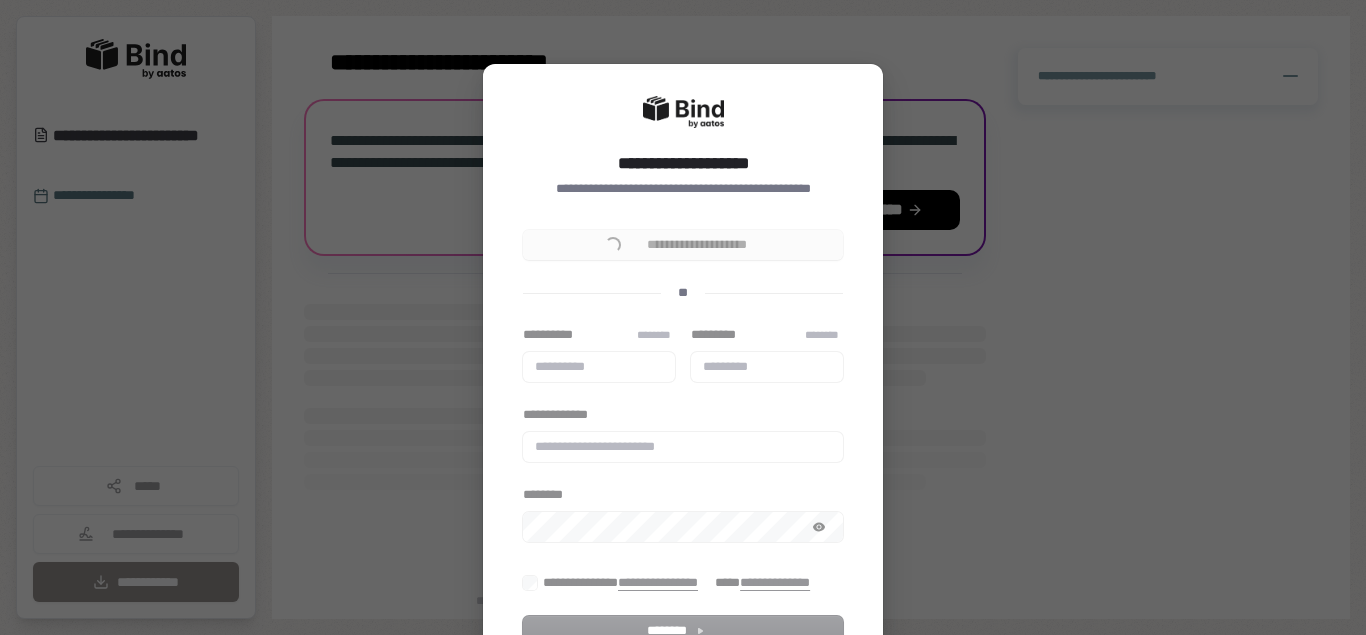 type 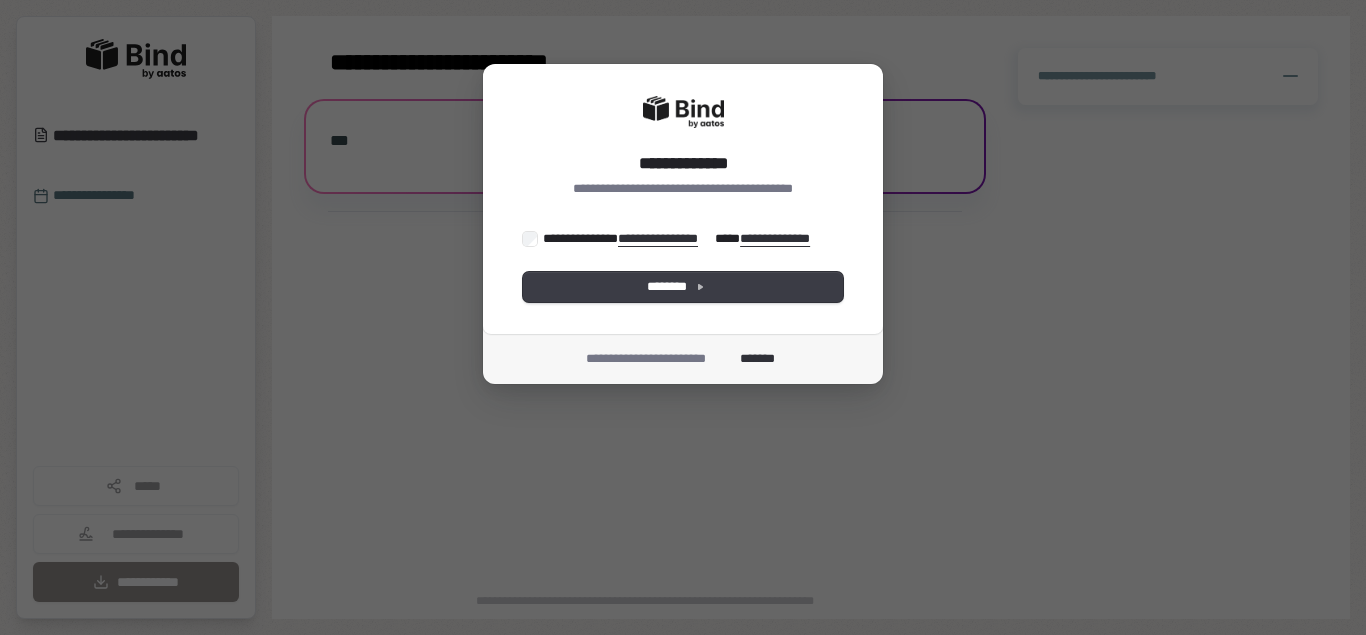 scroll, scrollTop: 0, scrollLeft: 0, axis: both 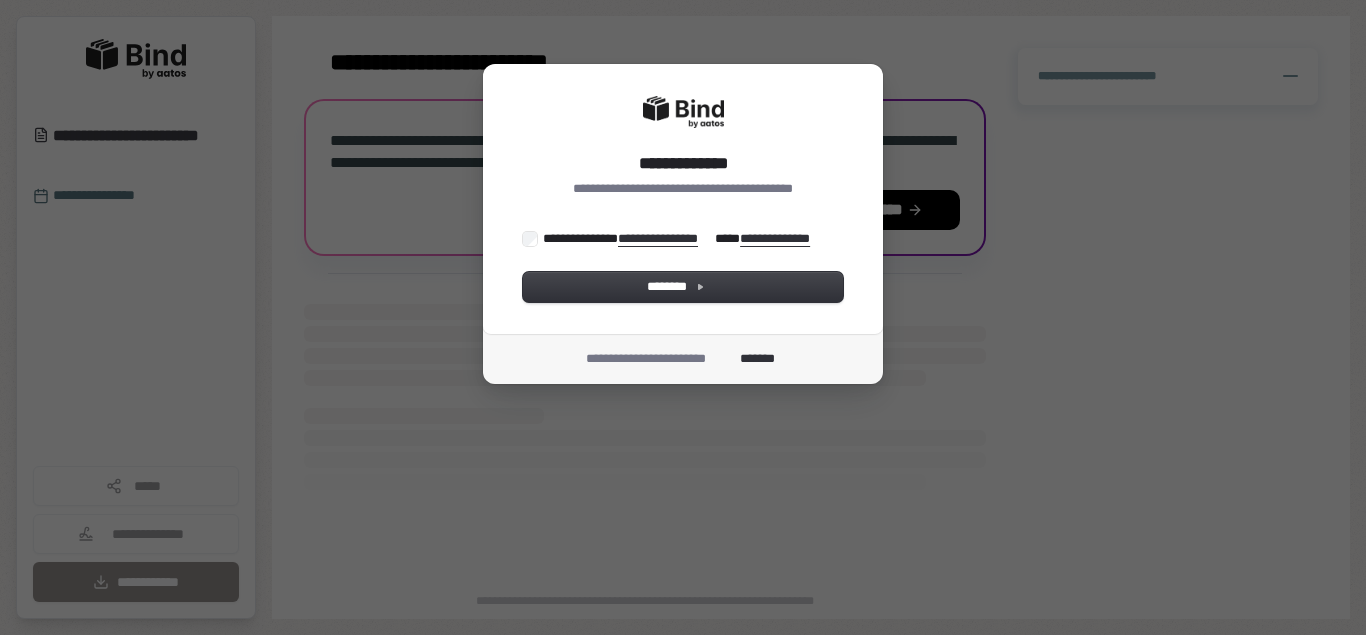 click on "**********" at bounding box center [683, 199] 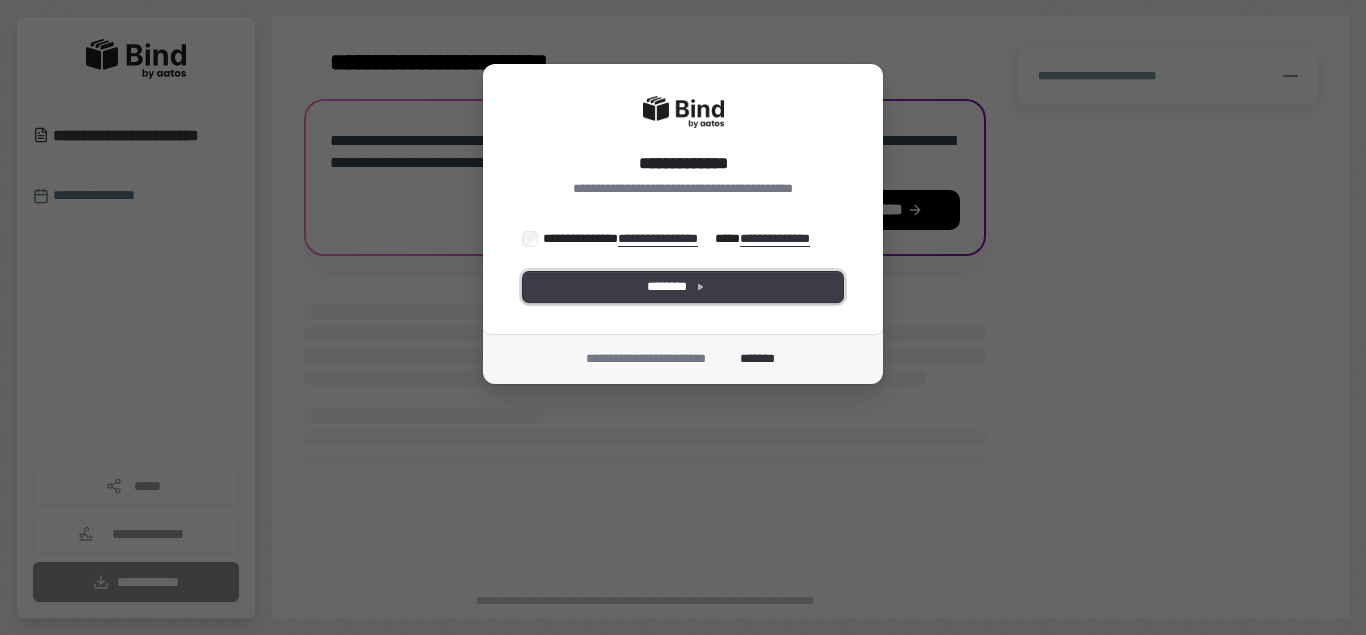 click on "********" at bounding box center [683, 287] 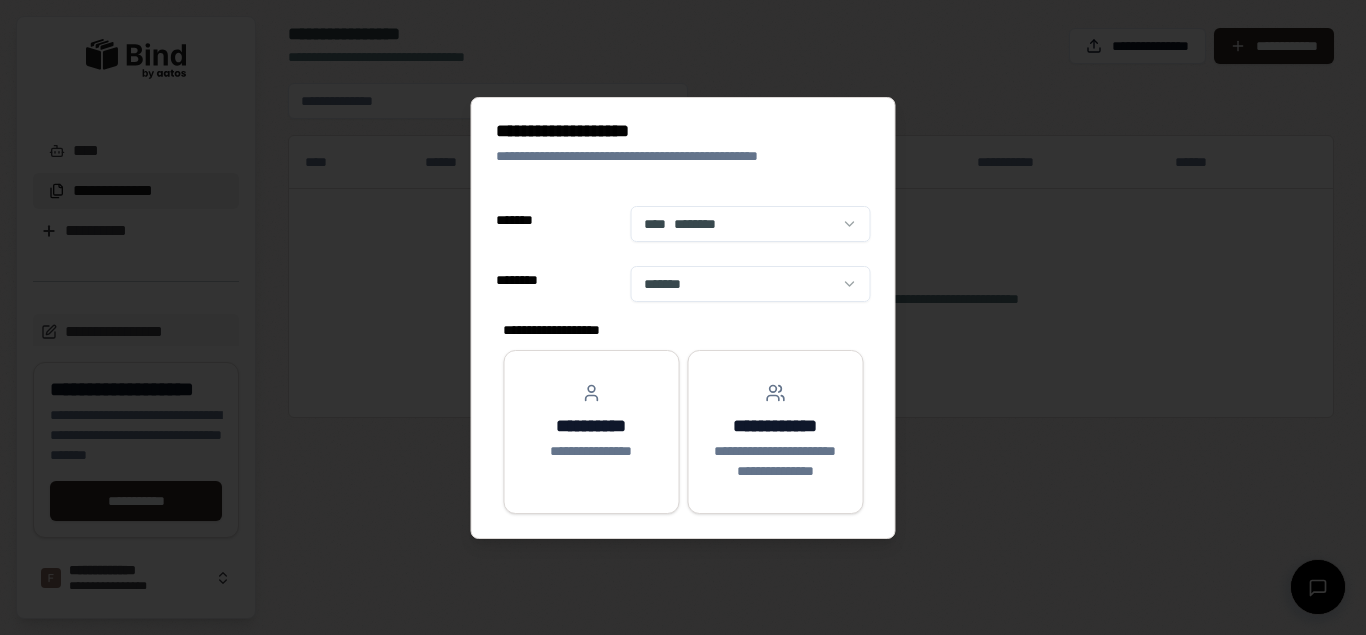 select on "**" 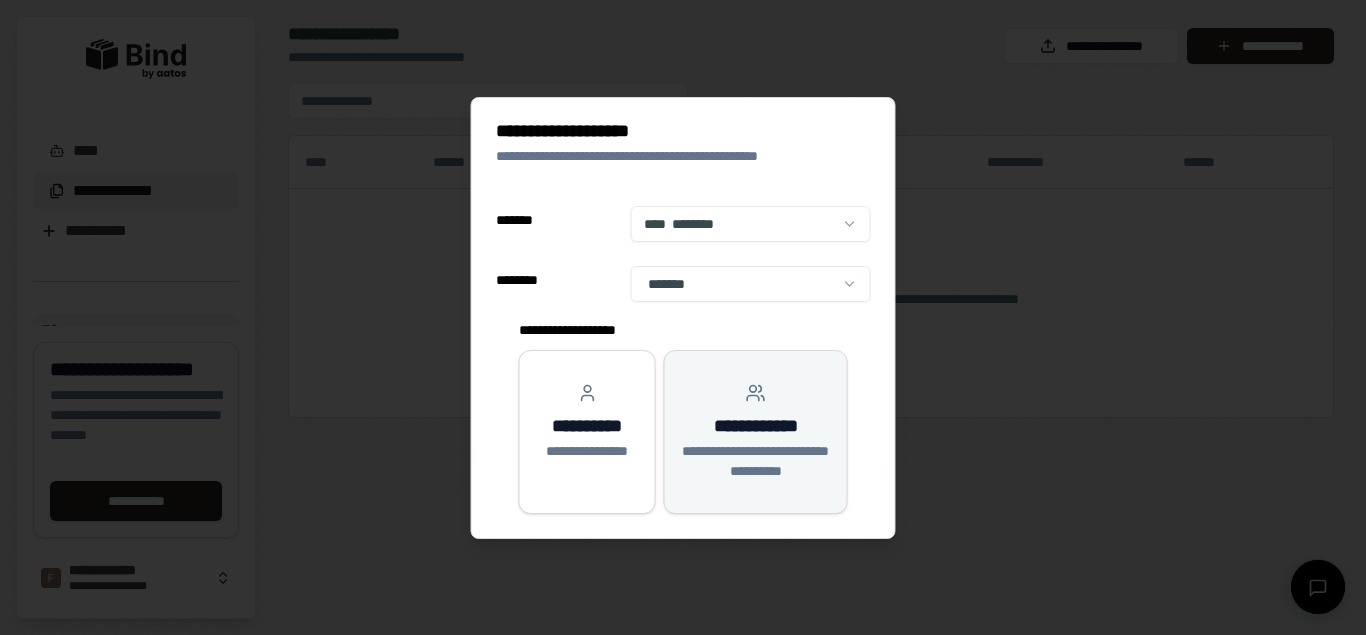scroll, scrollTop: 0, scrollLeft: 0, axis: both 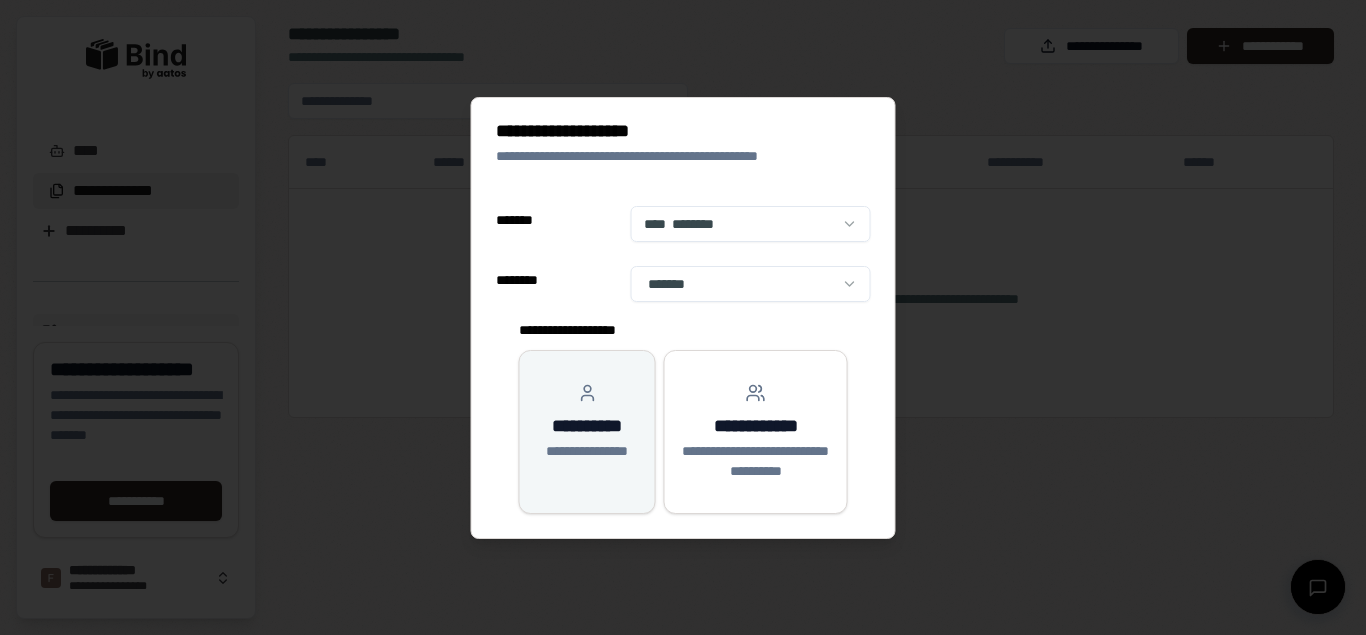 click on "**********" at bounding box center [587, 451] 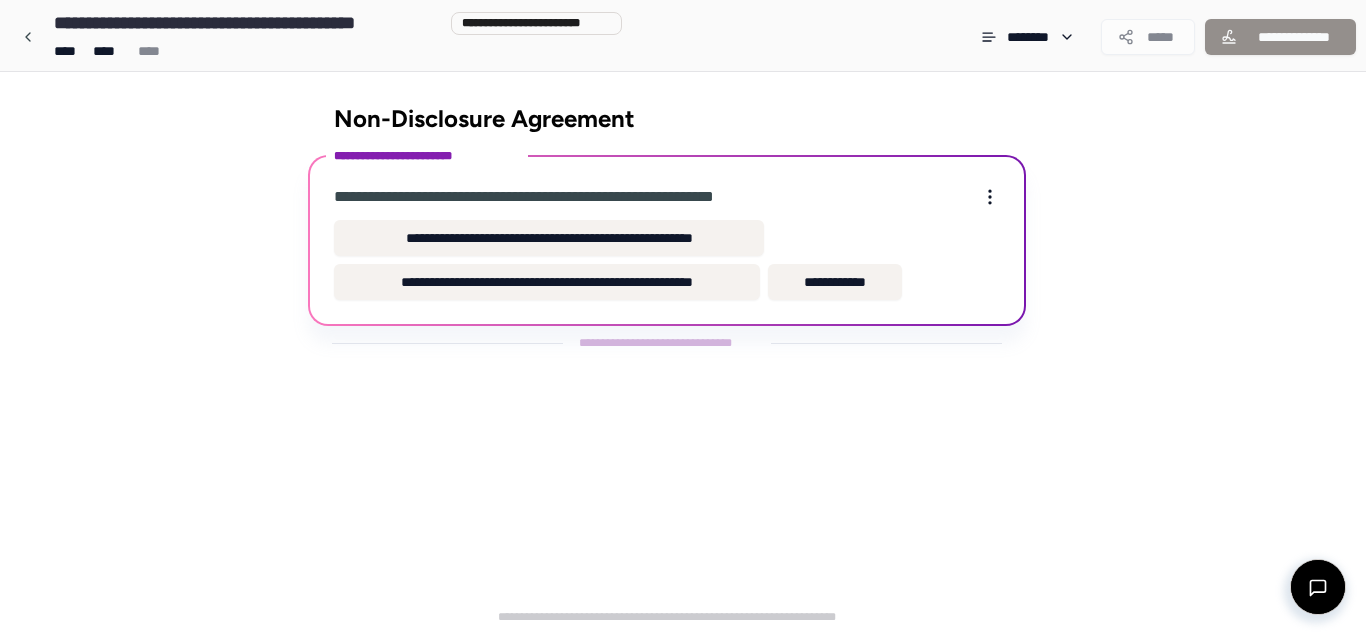 click on "**********" at bounding box center (667, 260) 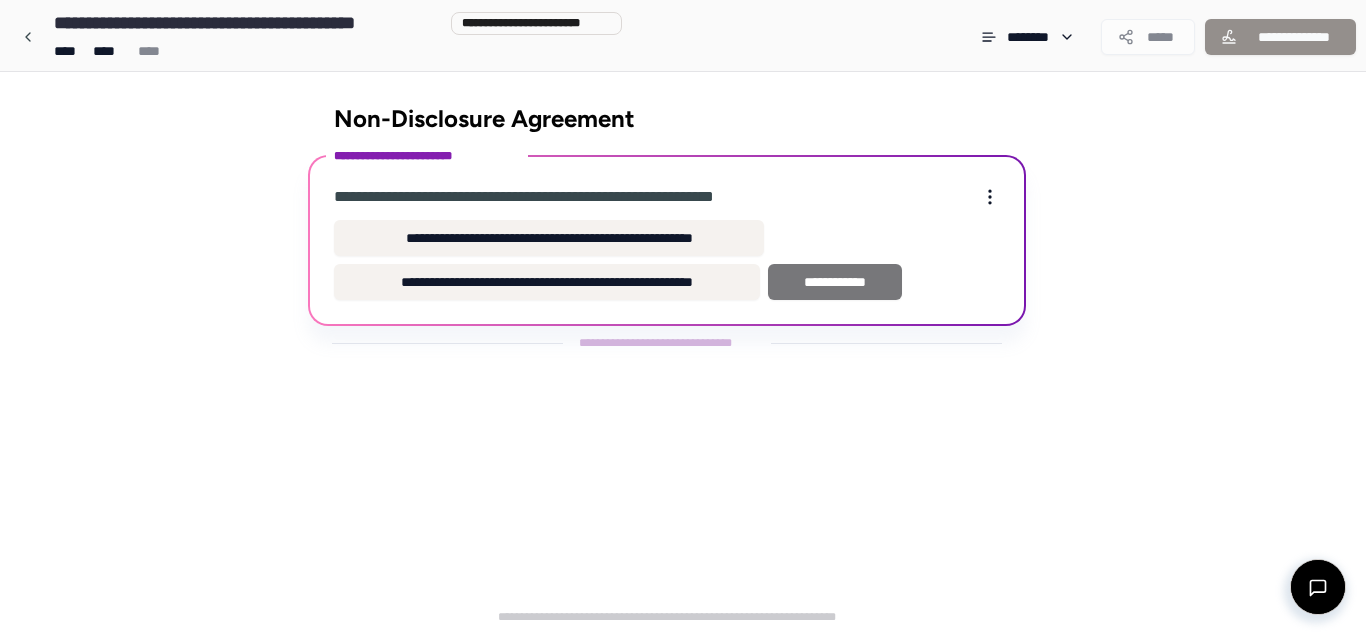 click on "**********" at bounding box center (835, 282) 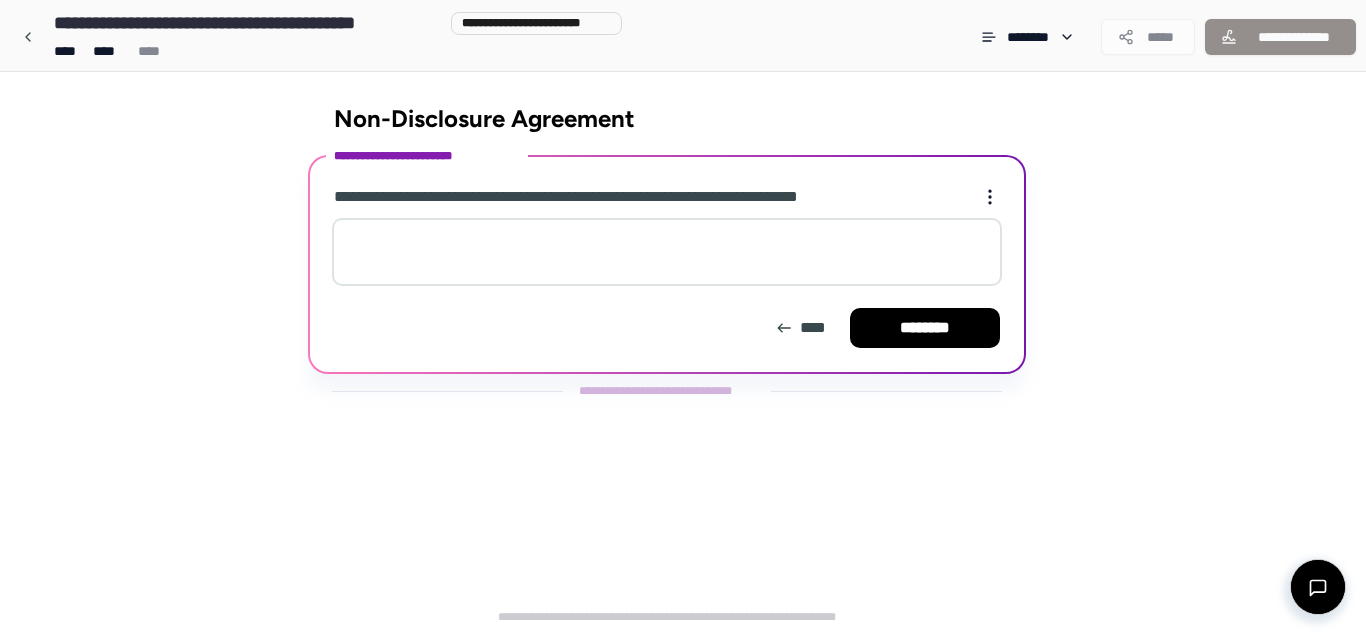 click at bounding box center (667, 252) 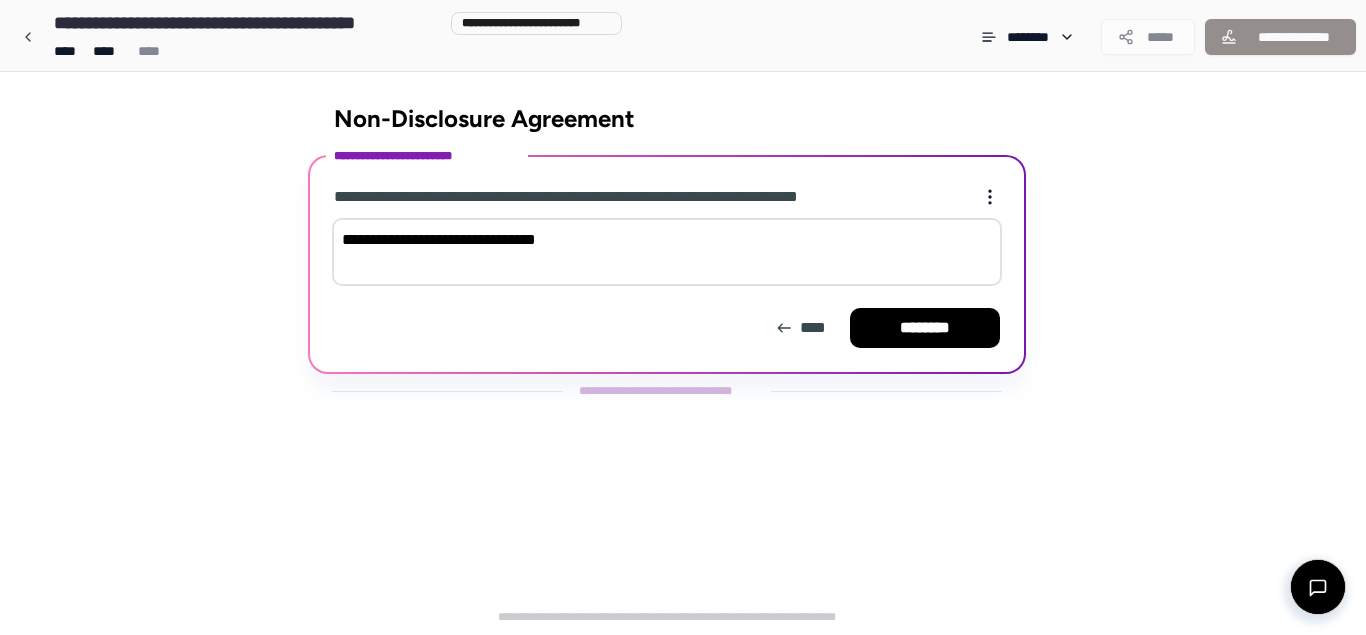 type on "**********" 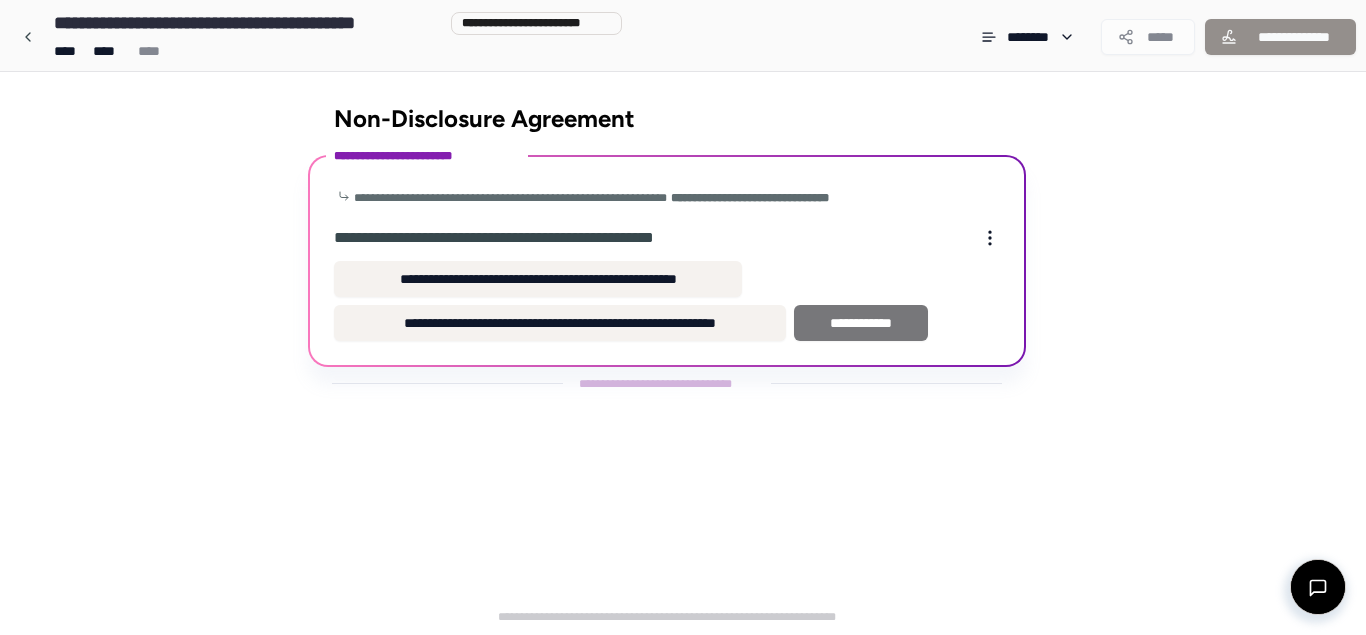 click on "**********" at bounding box center (861, 323) 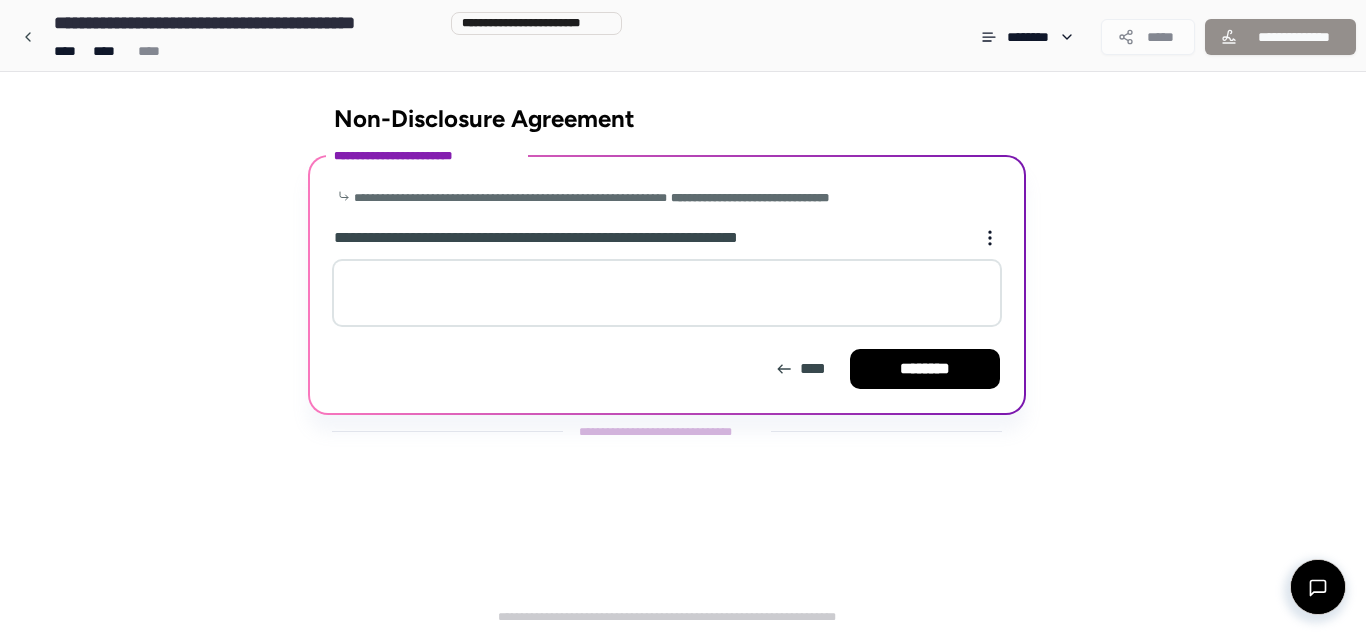 click at bounding box center (667, 293) 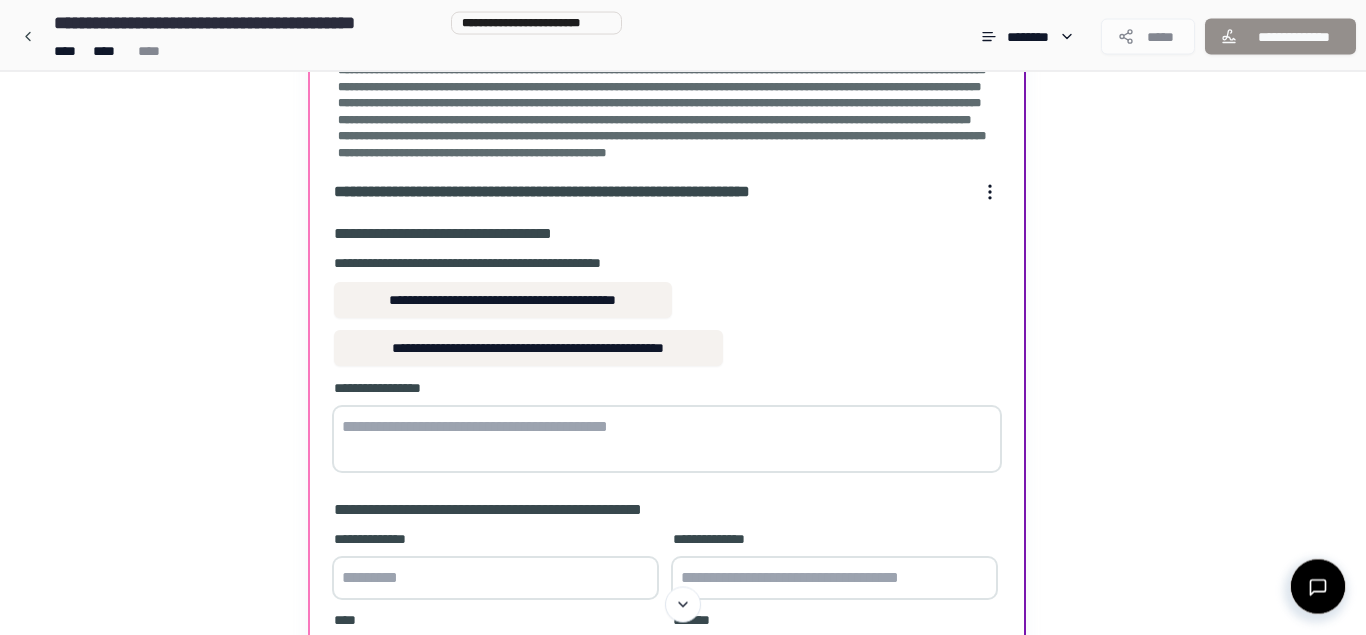 scroll, scrollTop: 182, scrollLeft: 0, axis: vertical 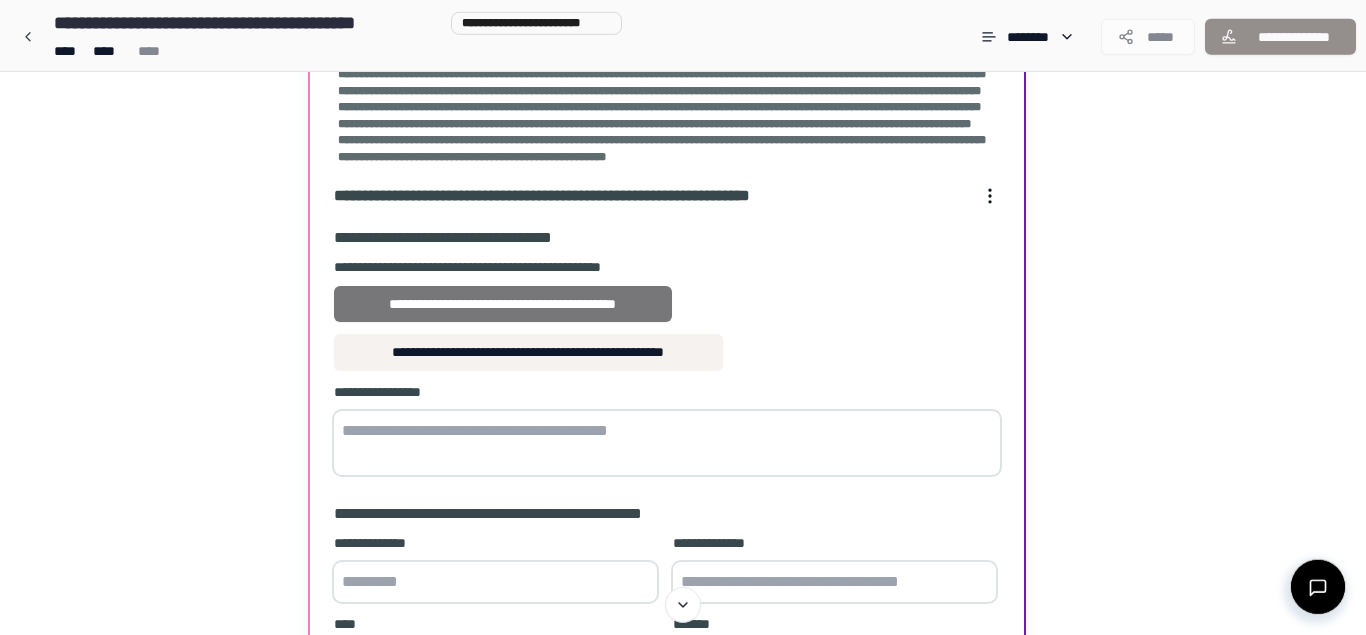 click on "**********" at bounding box center (503, 304) 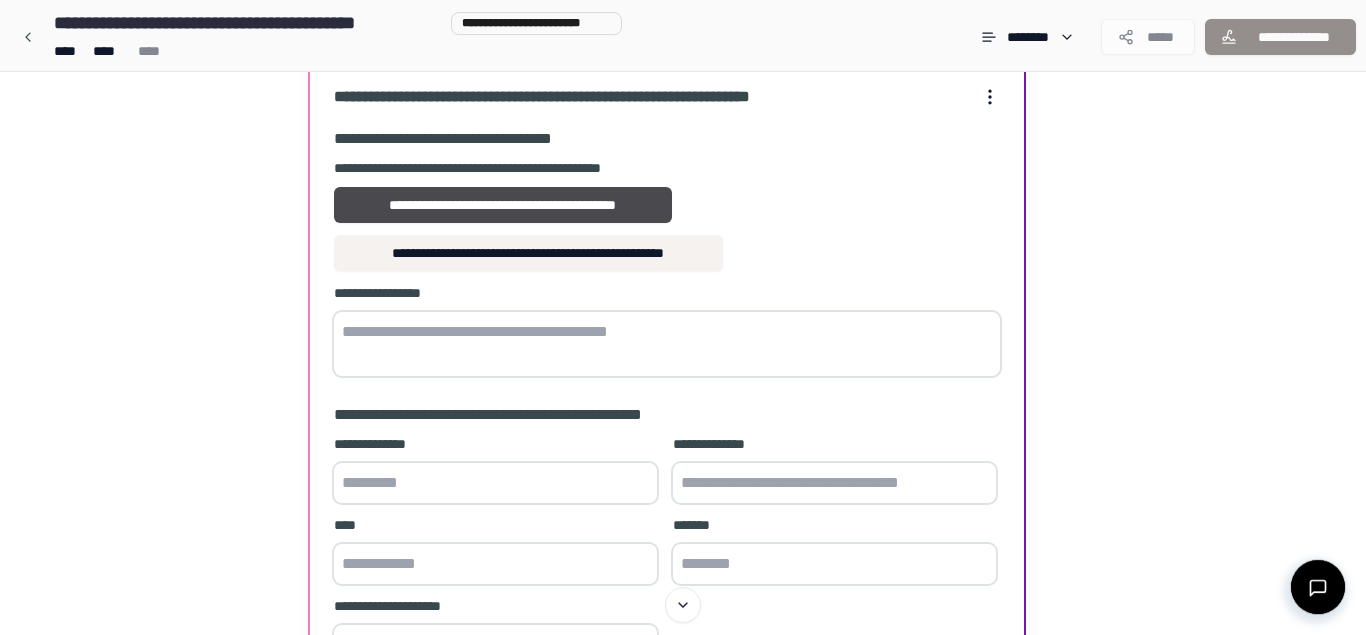 scroll, scrollTop: 282, scrollLeft: 0, axis: vertical 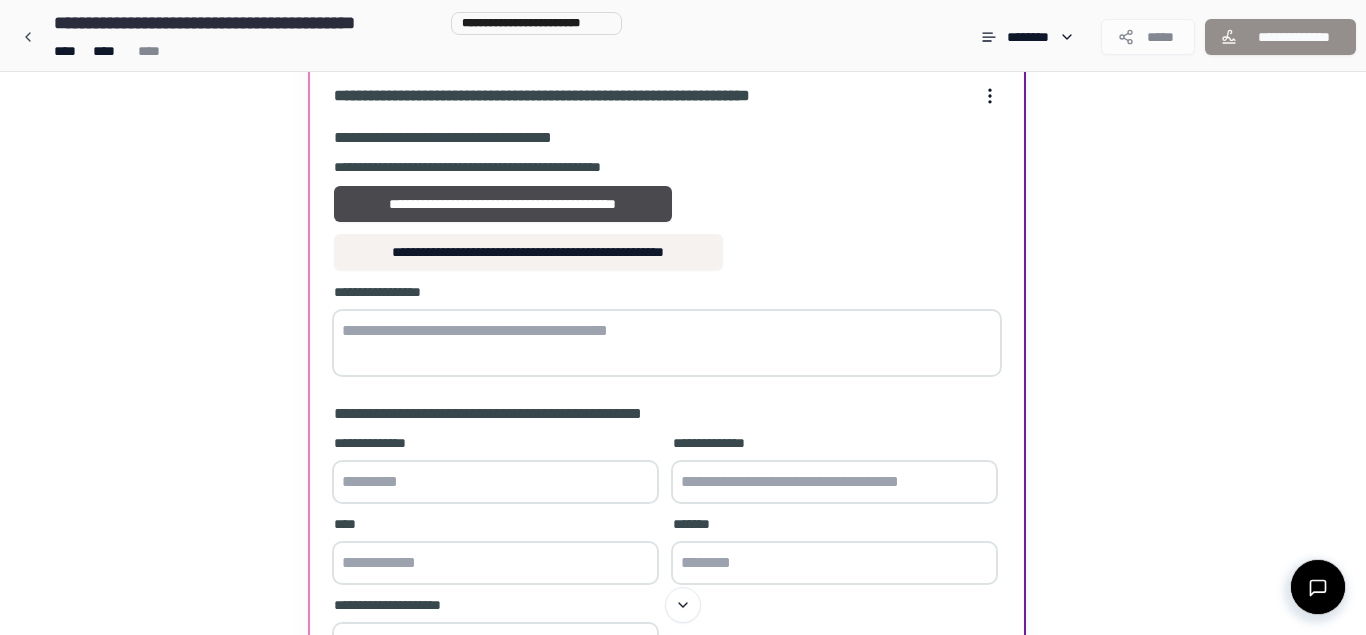 click at bounding box center (667, 343) 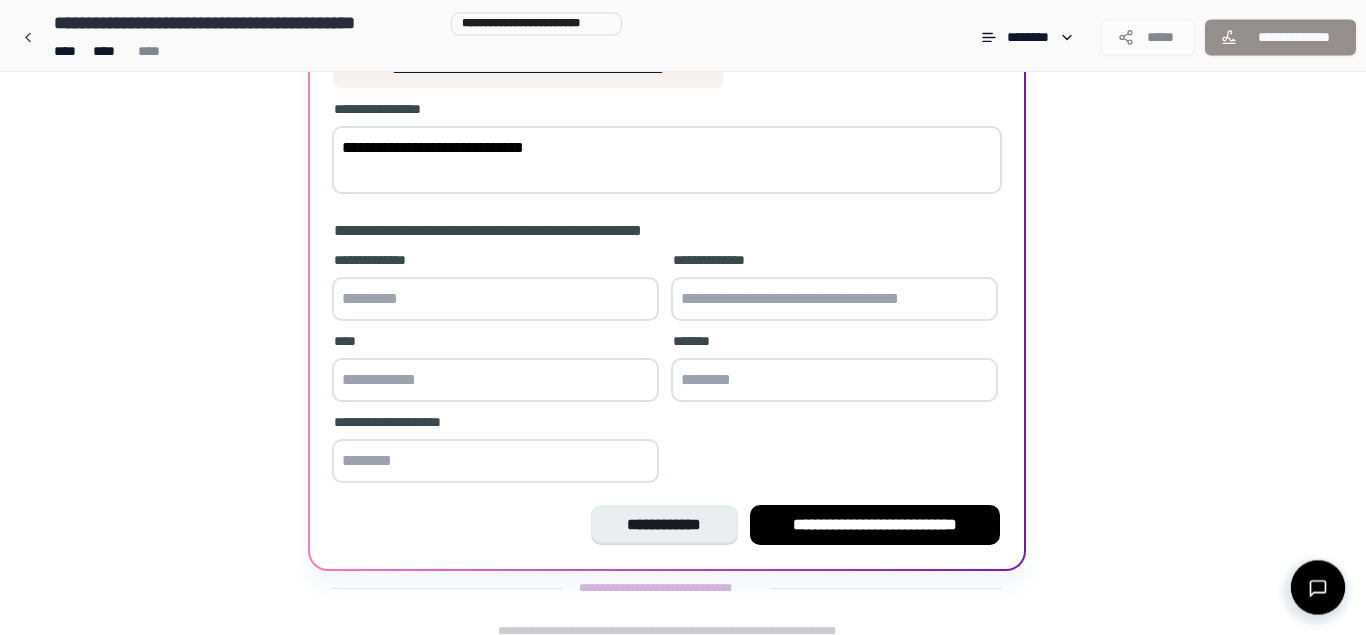scroll, scrollTop: 497, scrollLeft: 0, axis: vertical 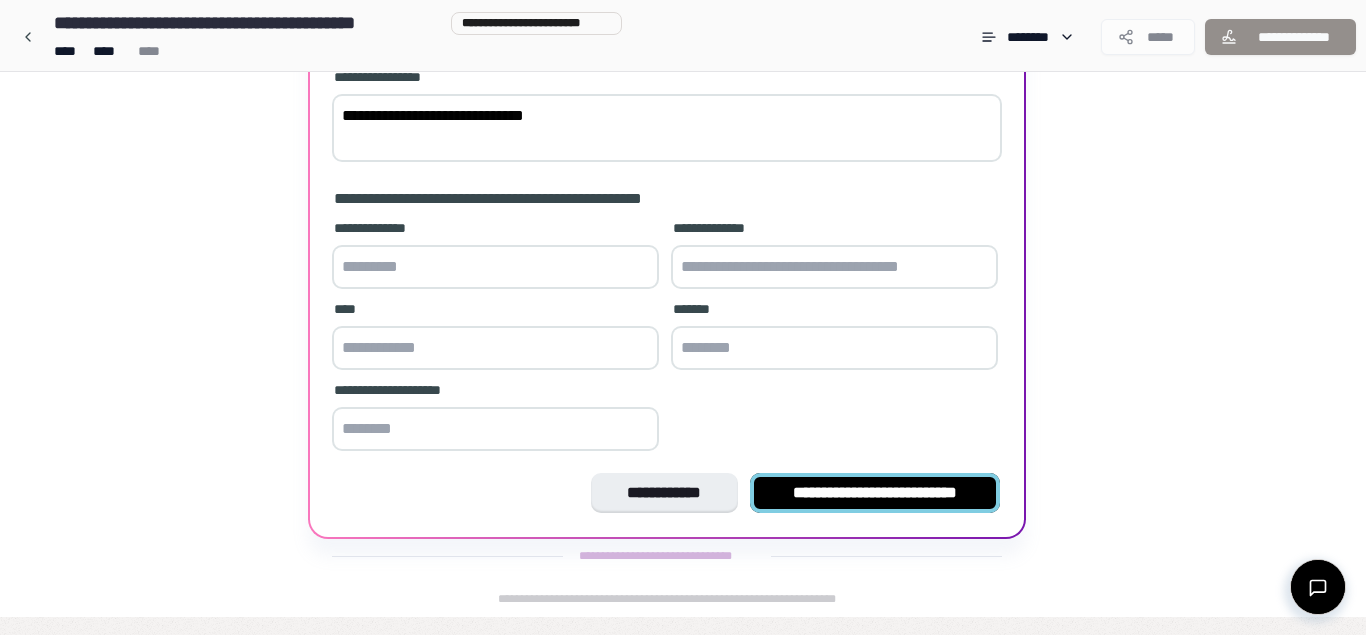 type on "**********" 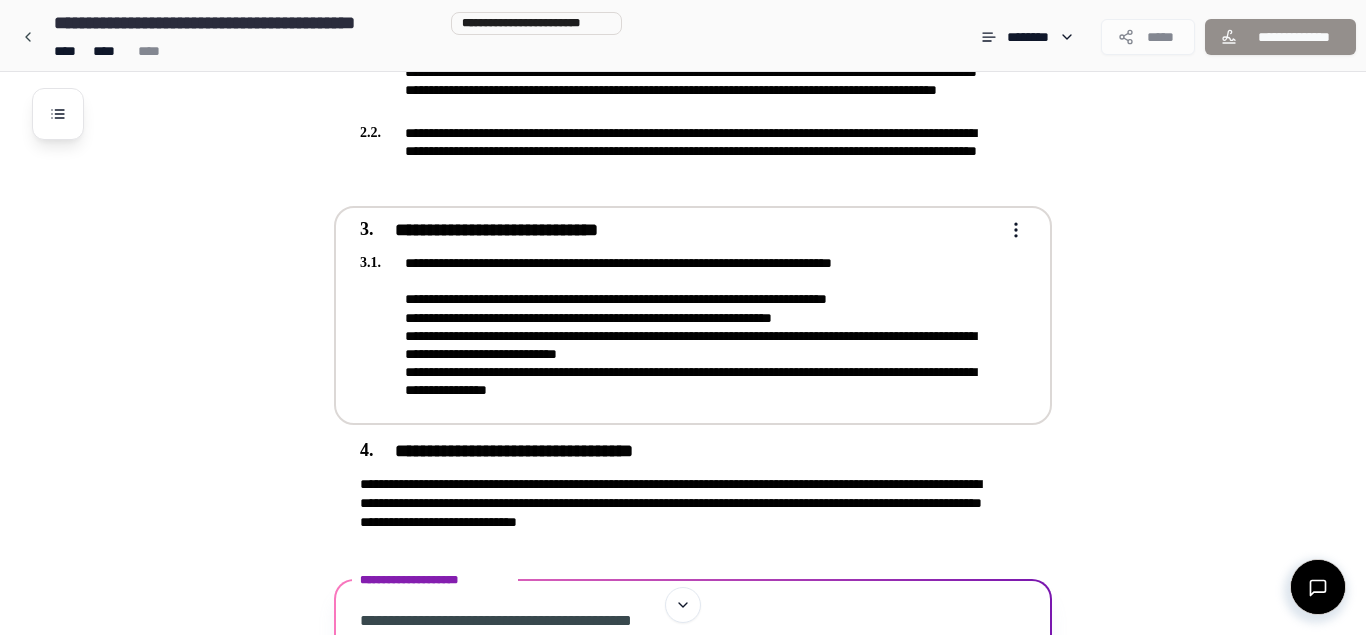 scroll, scrollTop: 927, scrollLeft: 0, axis: vertical 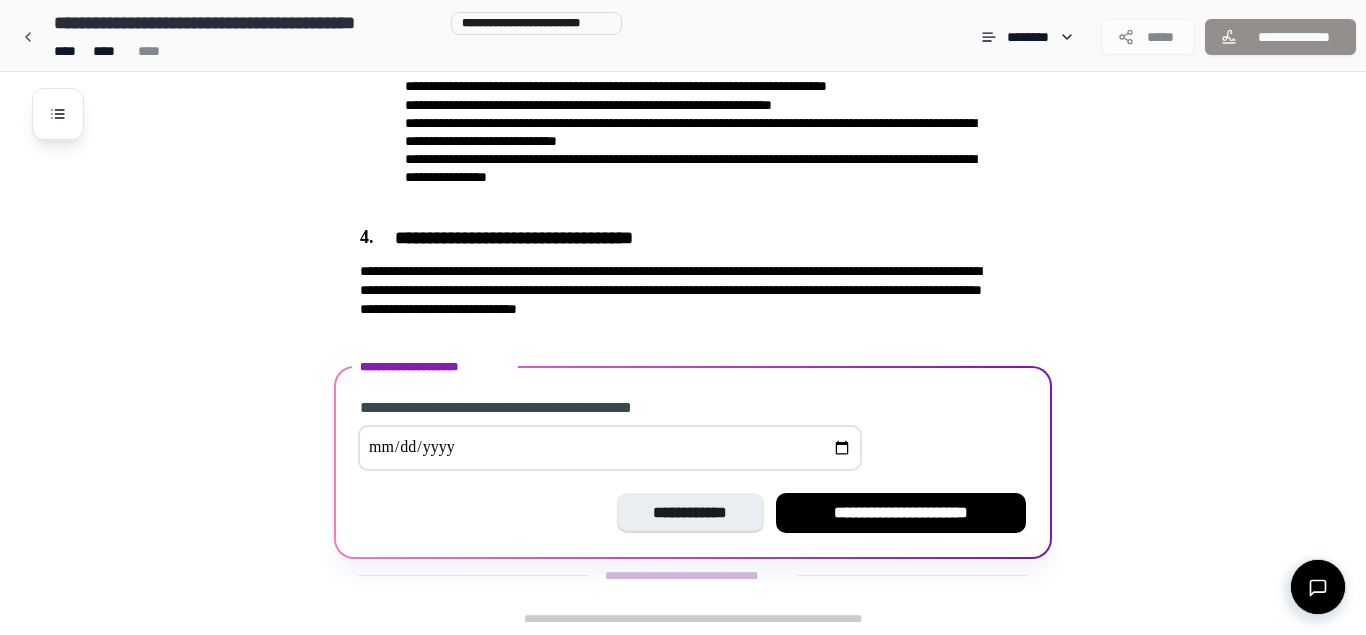click at bounding box center [610, 448] 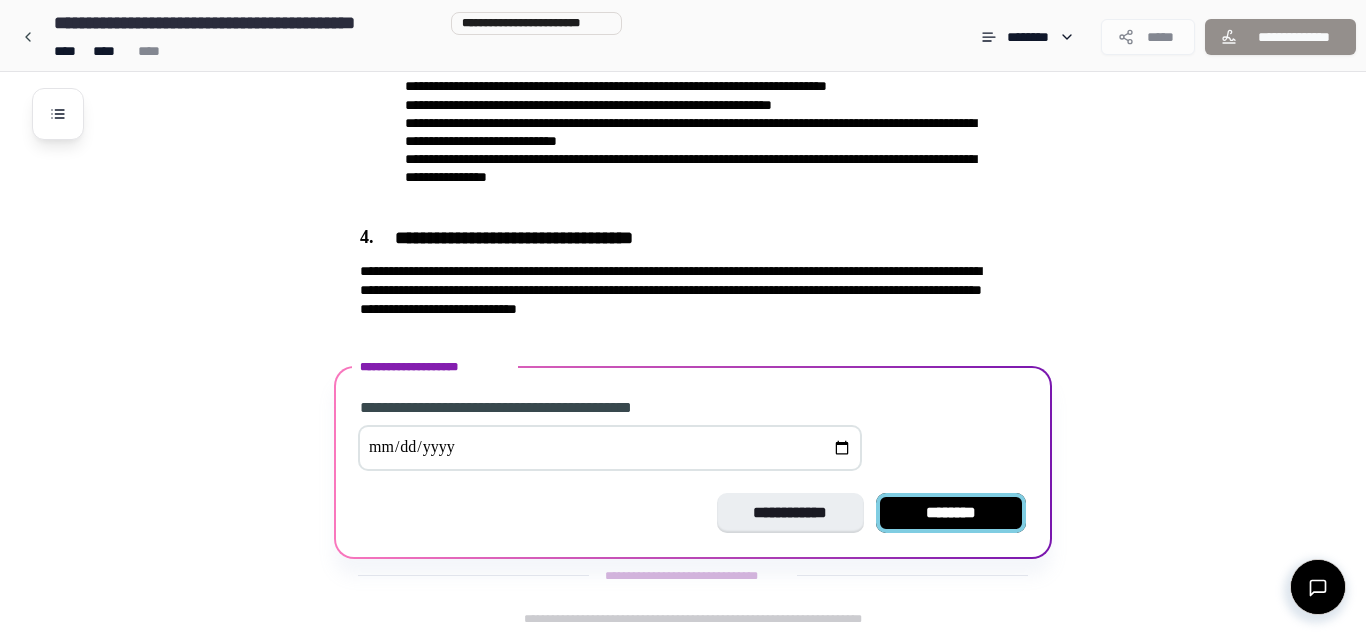 click on "********" at bounding box center (951, 513) 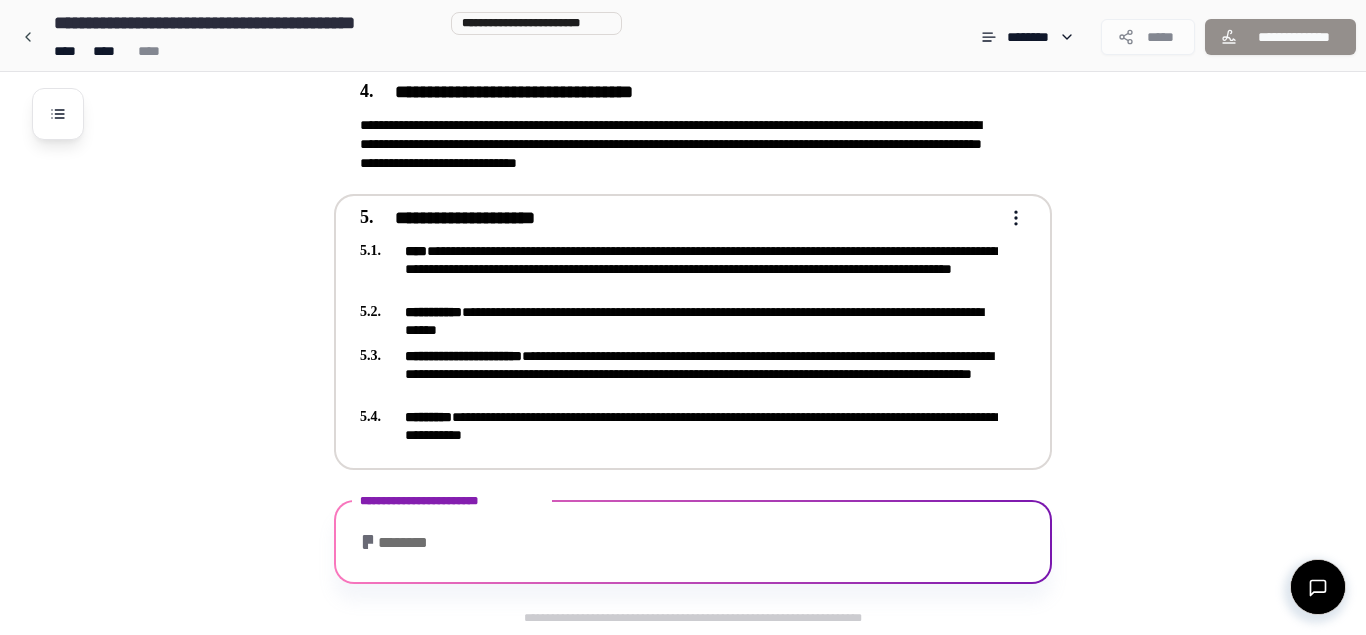 scroll, scrollTop: 1213, scrollLeft: 0, axis: vertical 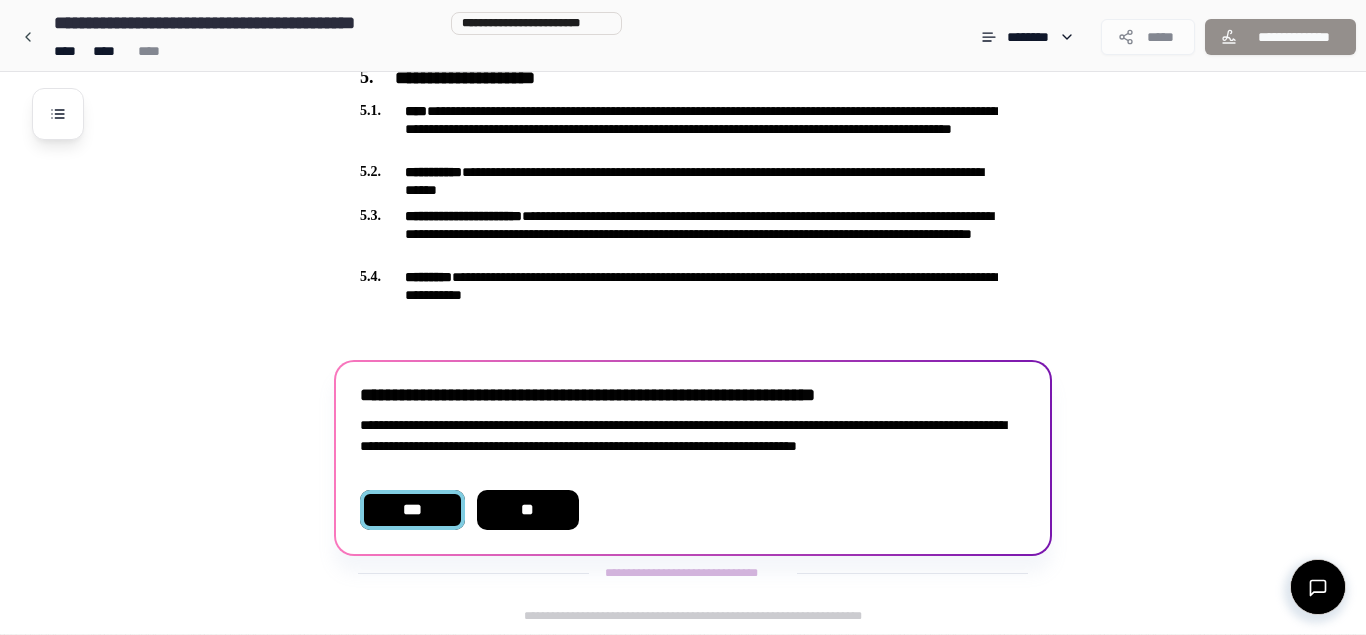 click on "***" at bounding box center [412, 510] 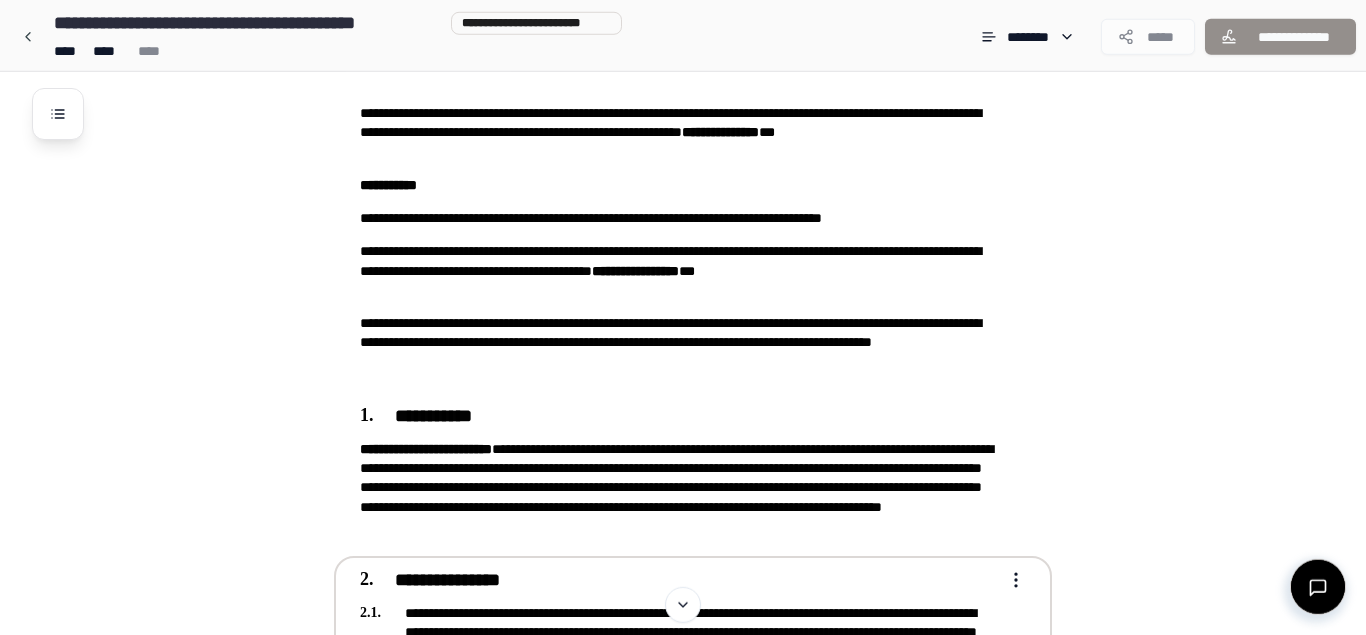 scroll, scrollTop: 155, scrollLeft: 0, axis: vertical 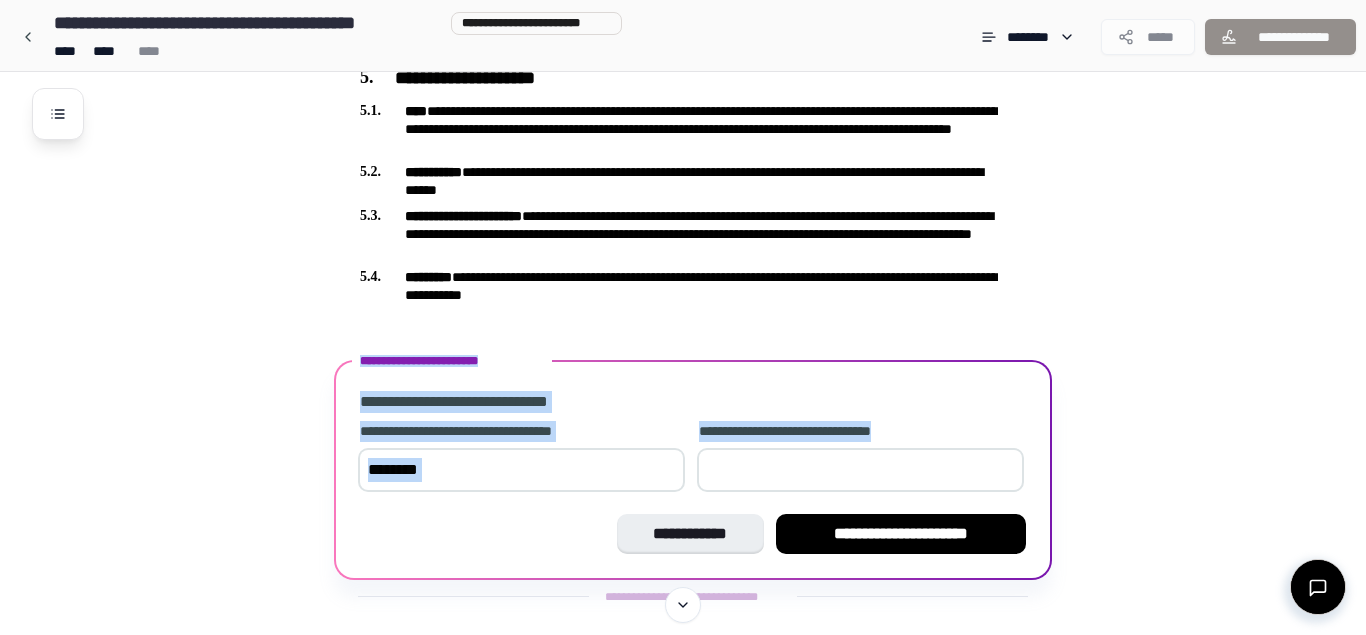 drag, startPoint x: 335, startPoint y: 207, endPoint x: 728, endPoint y: 576, distance: 539.0826 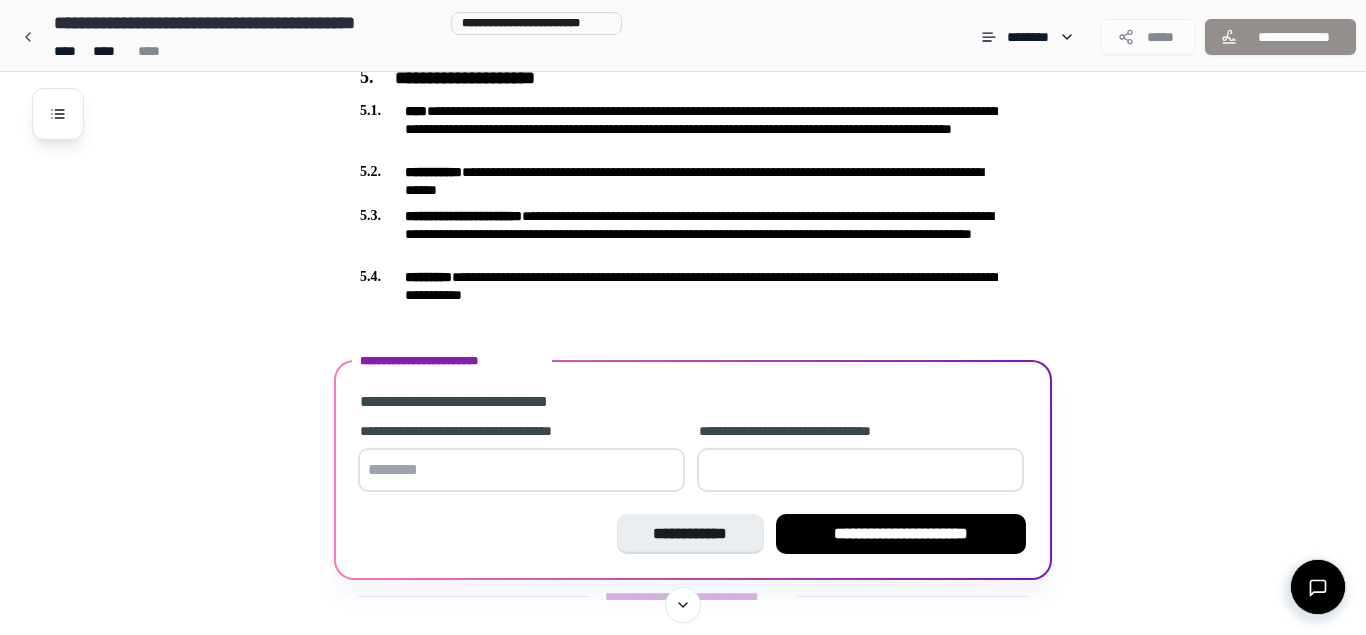 click at bounding box center [521, 470] 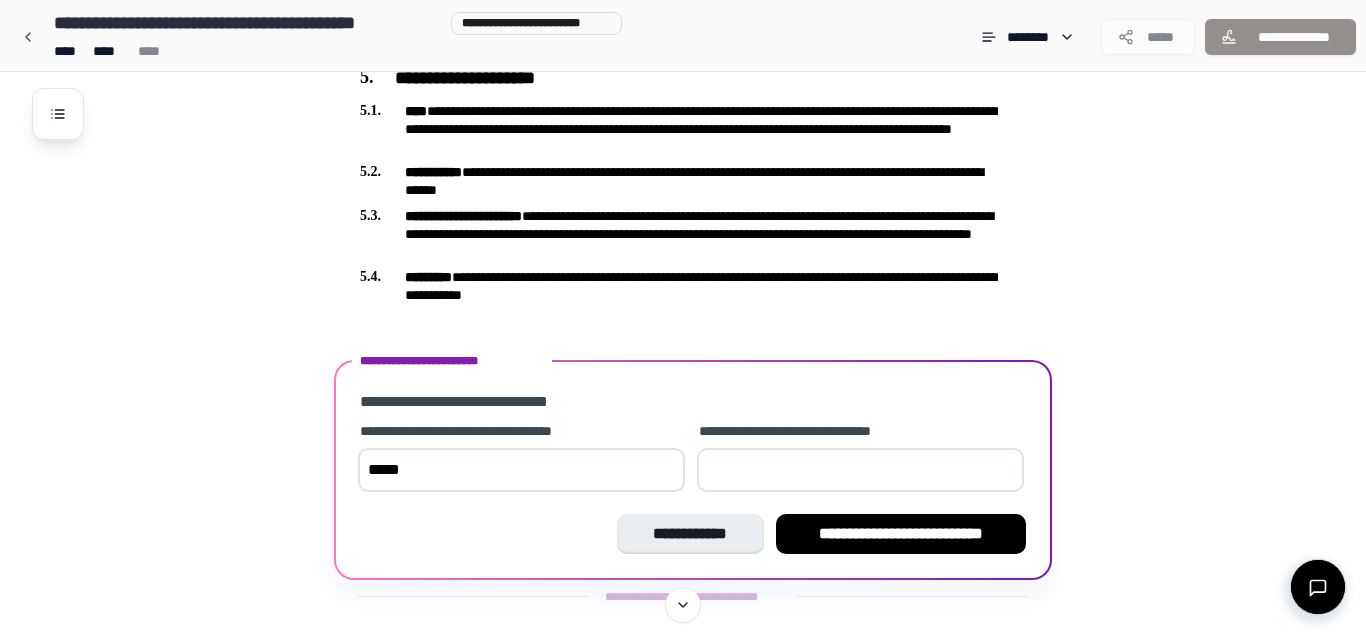 type on "*****" 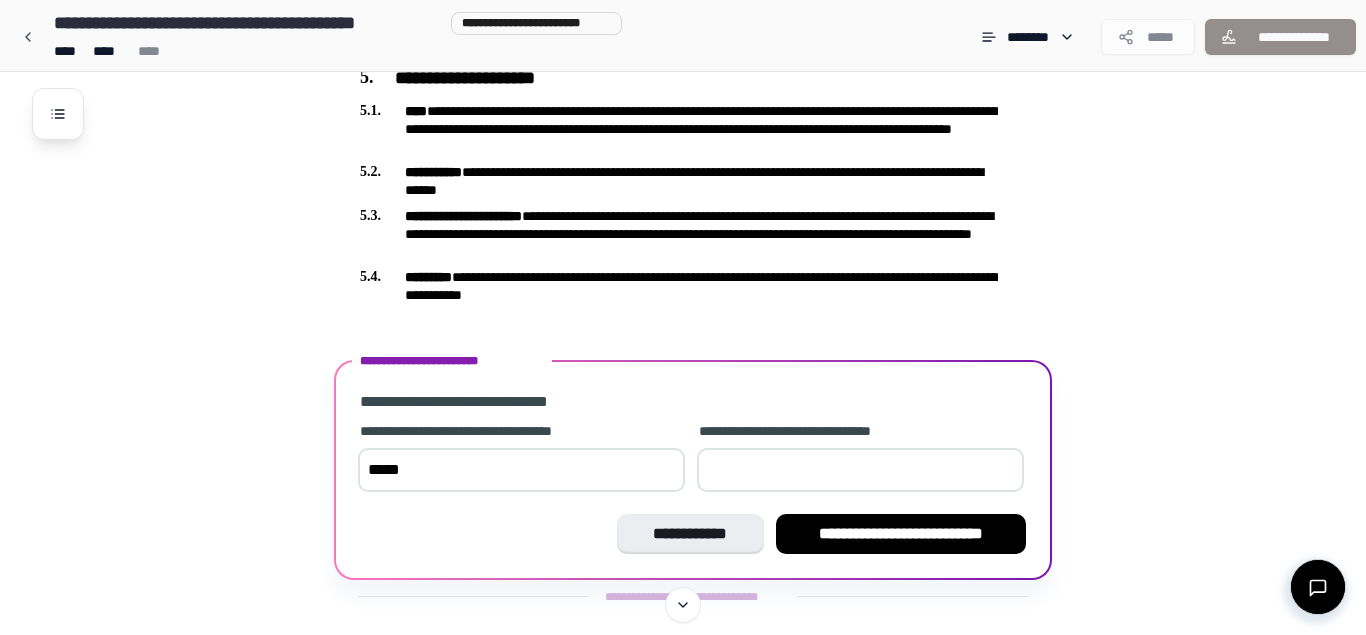 click at bounding box center (860, 470) 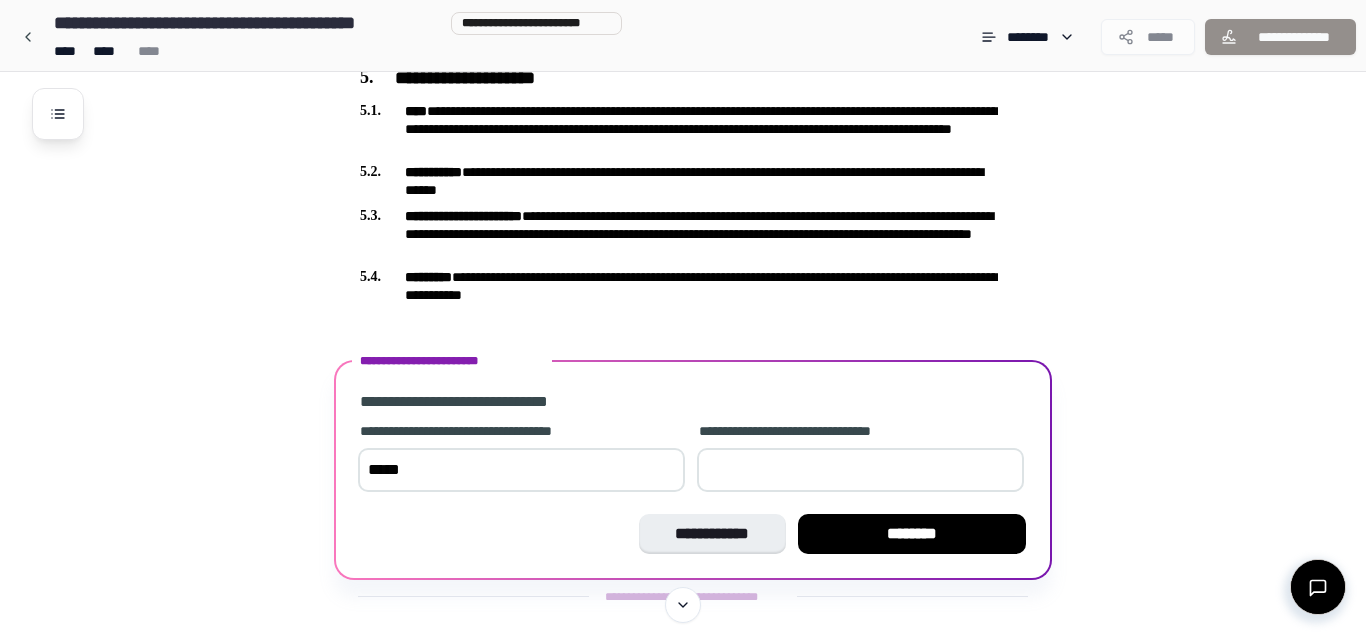 type on "**" 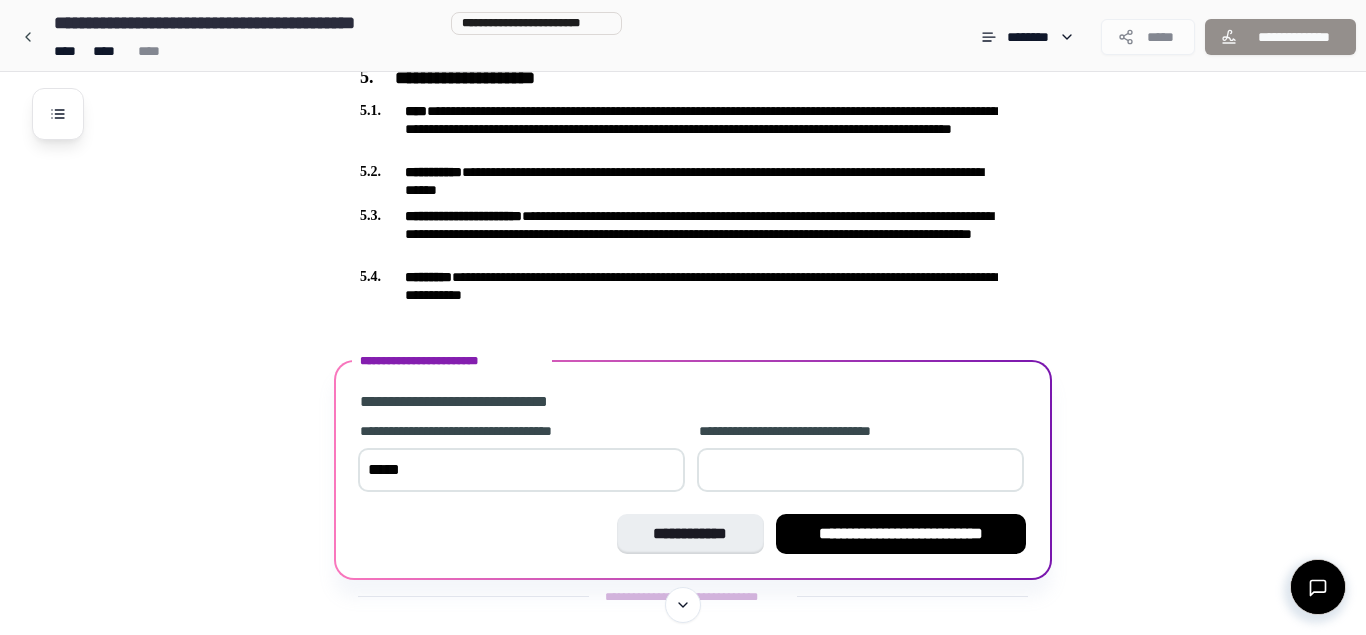 click on "**********" at bounding box center (901, 534) 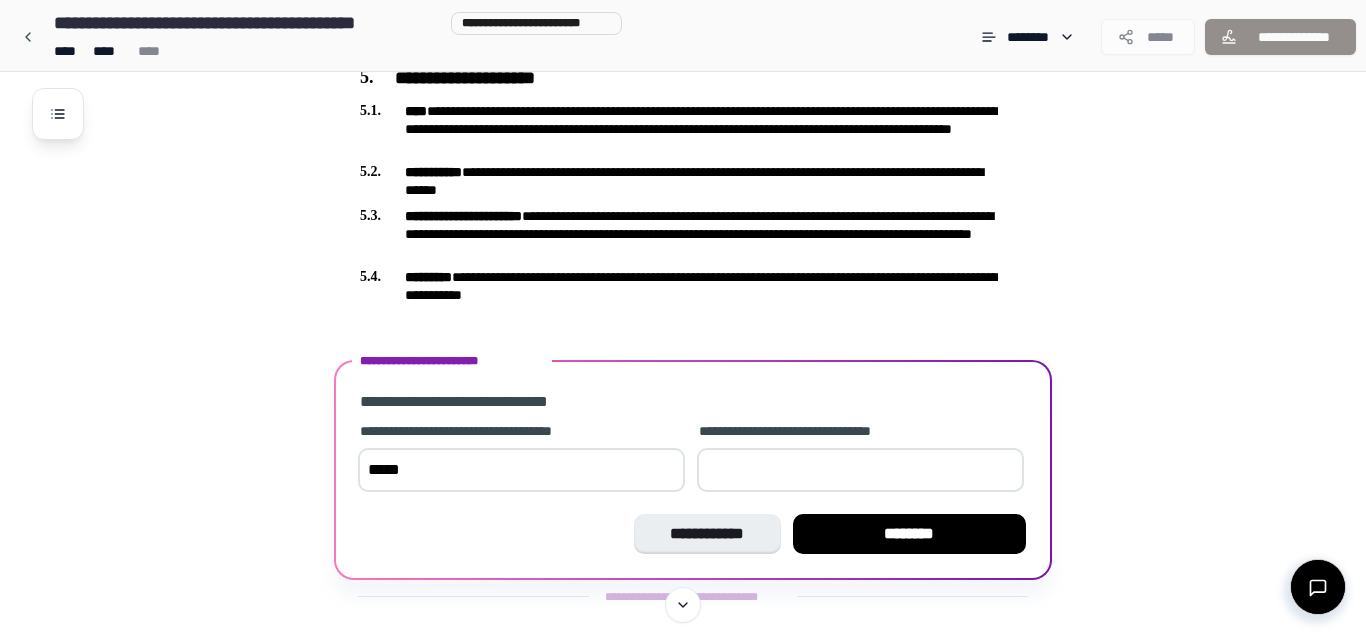 type on "**" 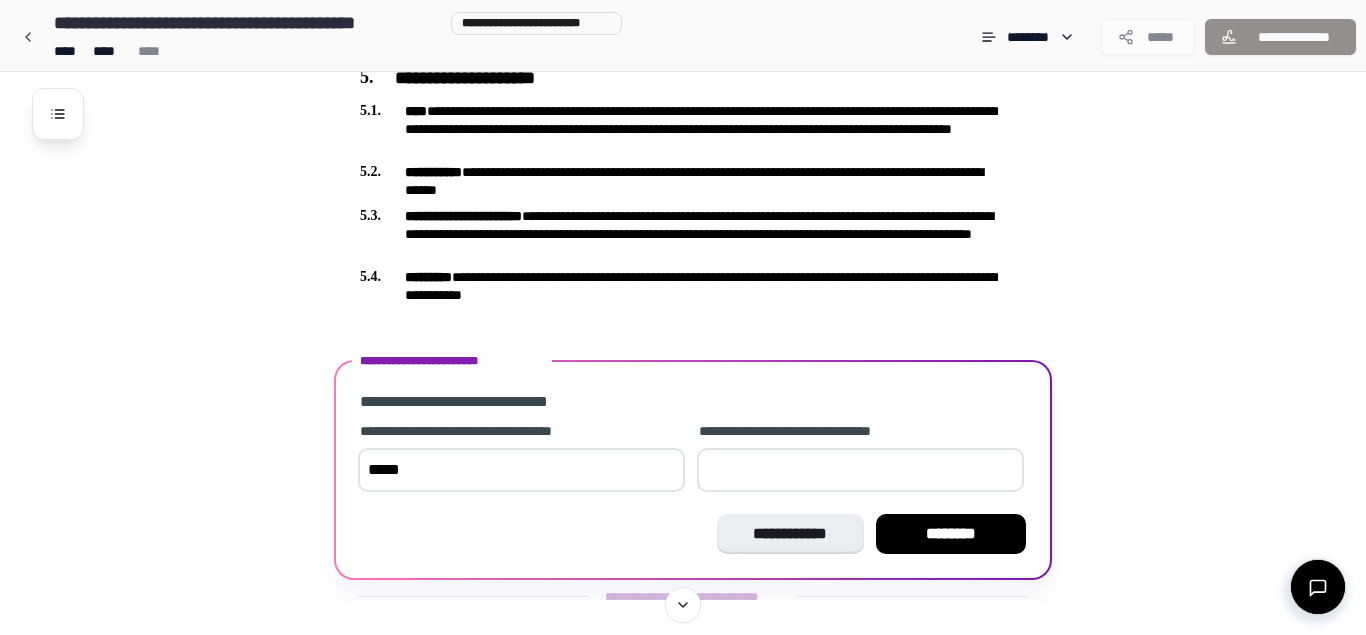 click on "********" at bounding box center (951, 534) 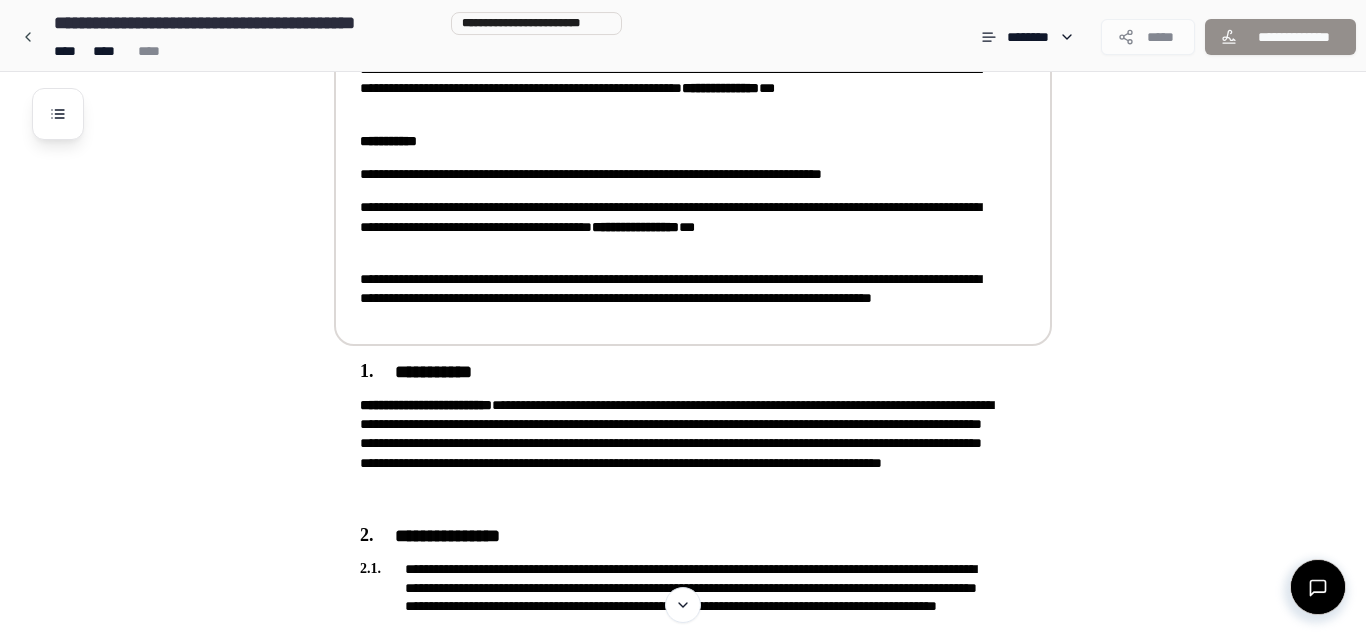scroll, scrollTop: 204, scrollLeft: 0, axis: vertical 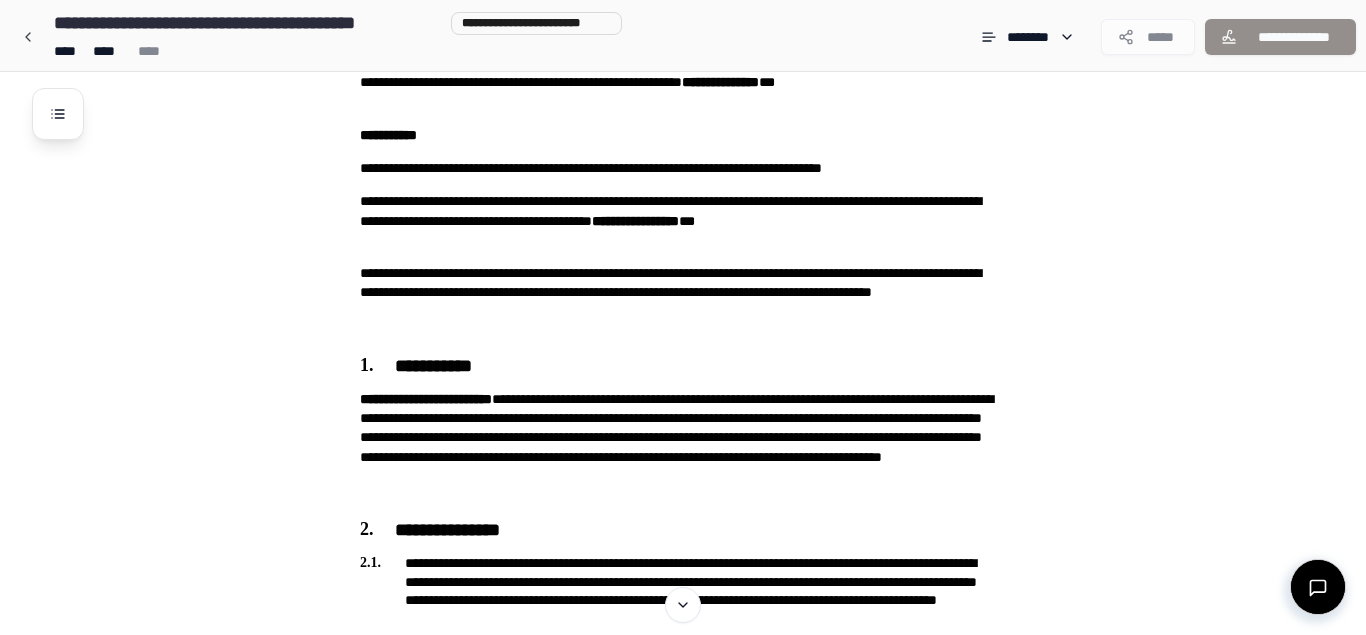 click on "**********" at bounding box center (709, 1049) 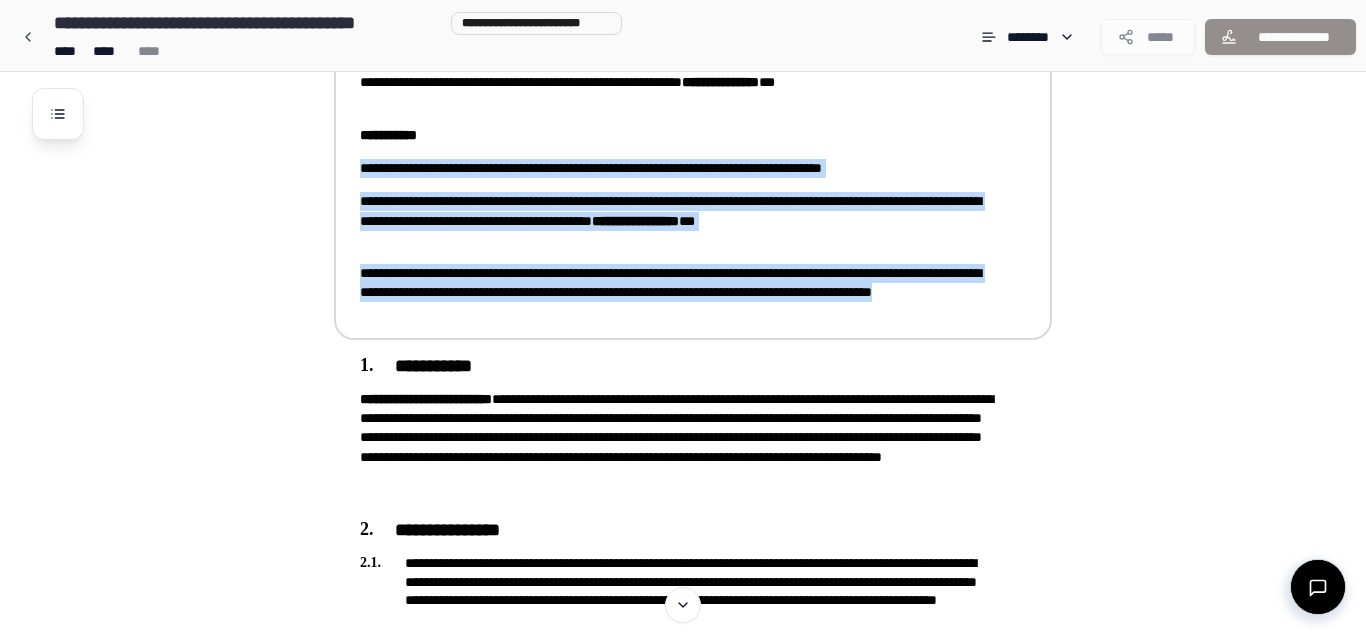 drag, startPoint x: 351, startPoint y: 159, endPoint x: 636, endPoint y: 308, distance: 321.59912 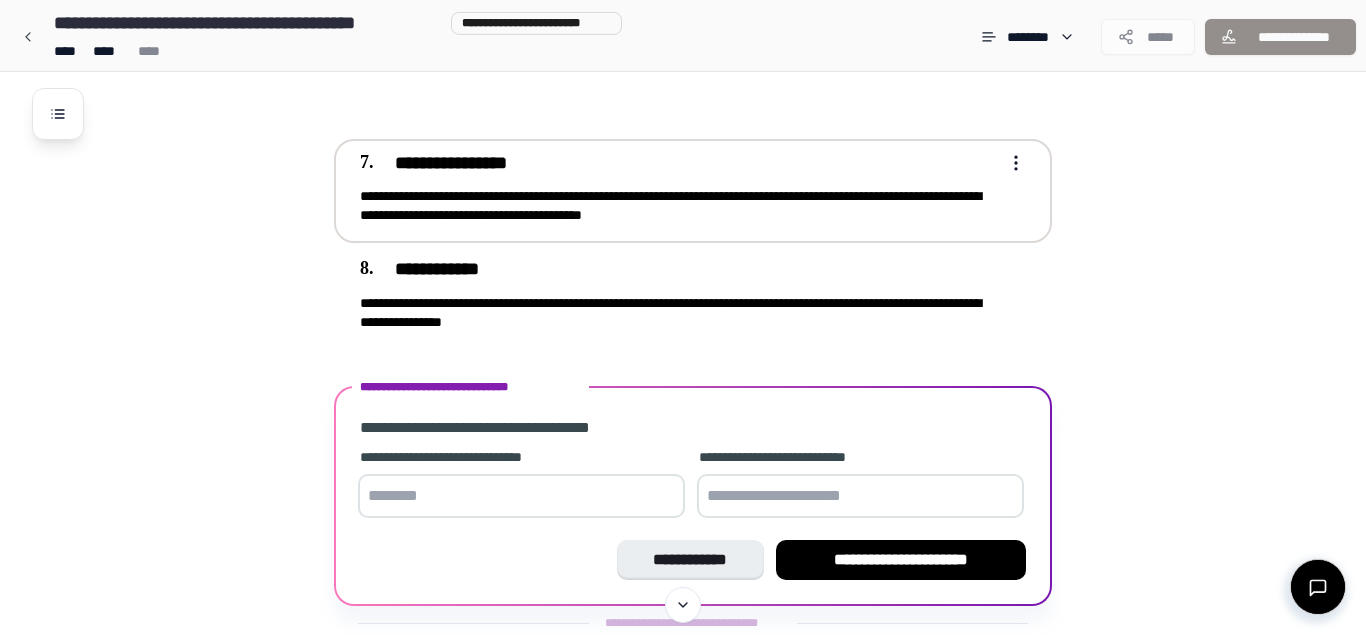 scroll, scrollTop: 1799, scrollLeft: 0, axis: vertical 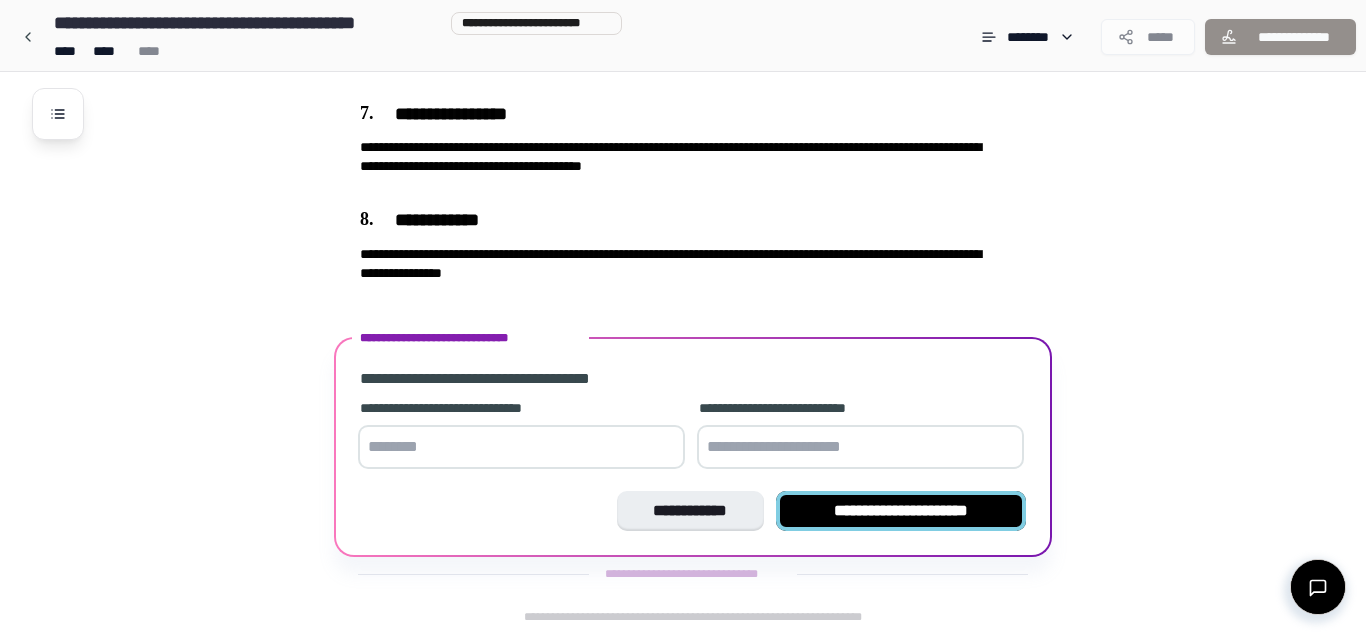 click on "**********" at bounding box center (901, 511) 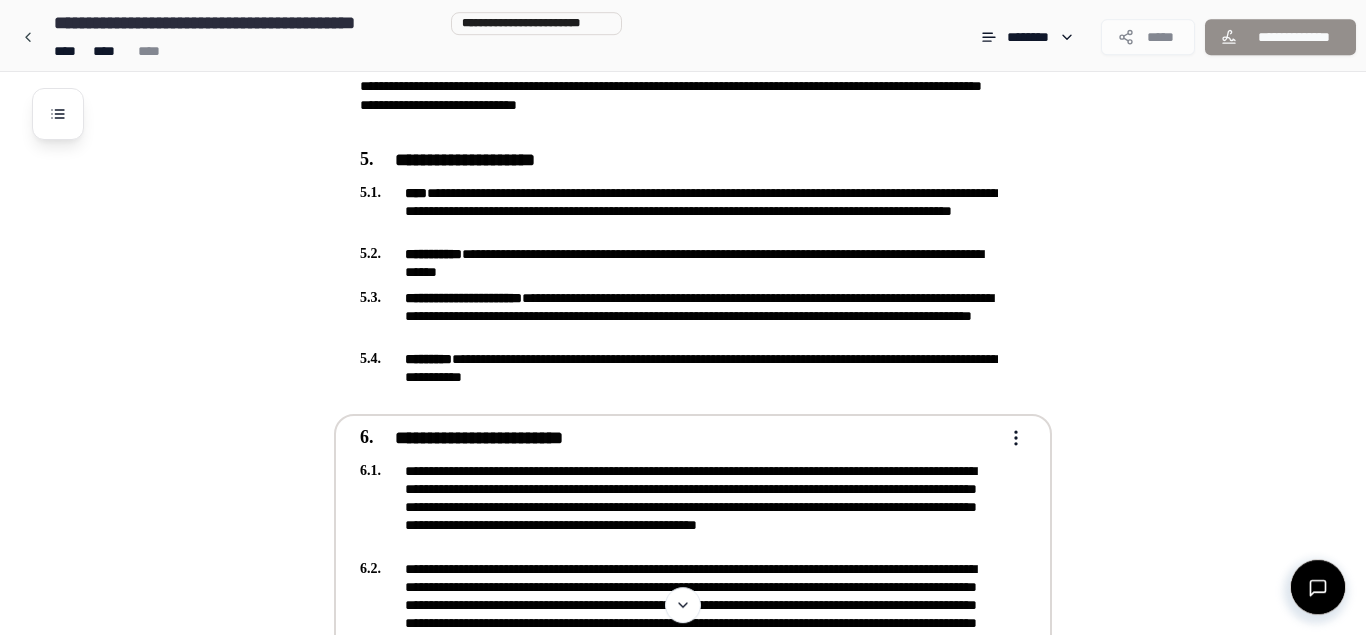 scroll, scrollTop: 1091, scrollLeft: 0, axis: vertical 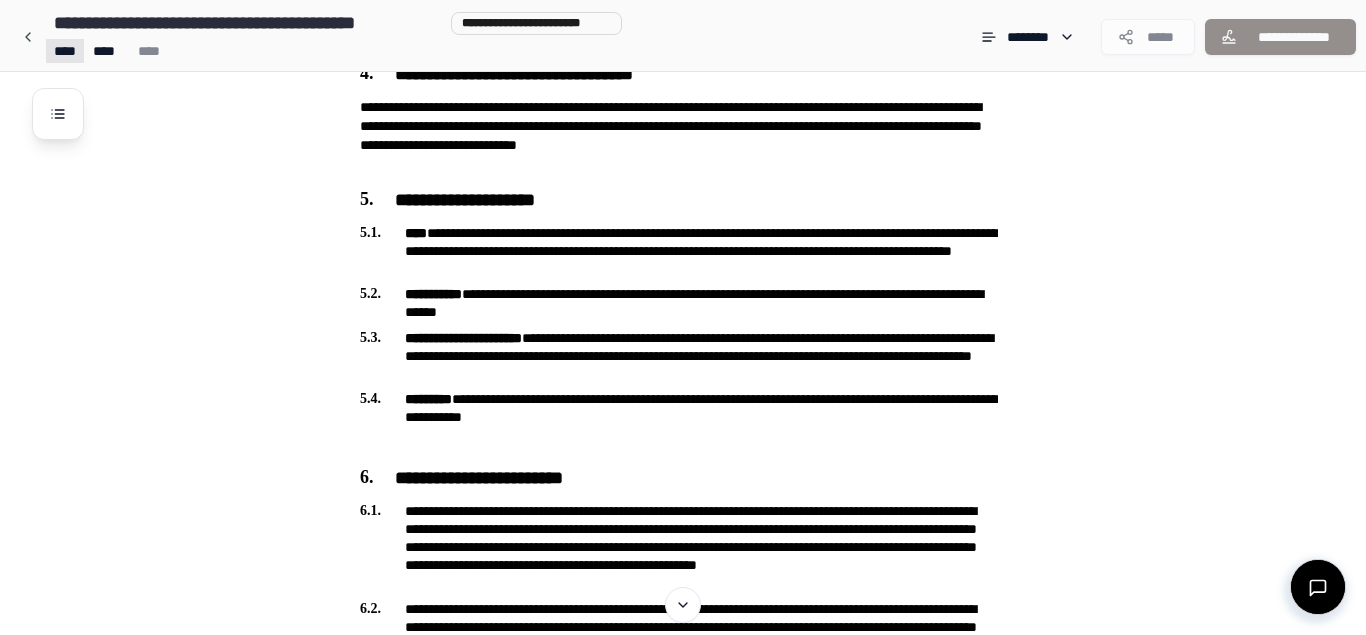 click on "**********" at bounding box center (683, 267) 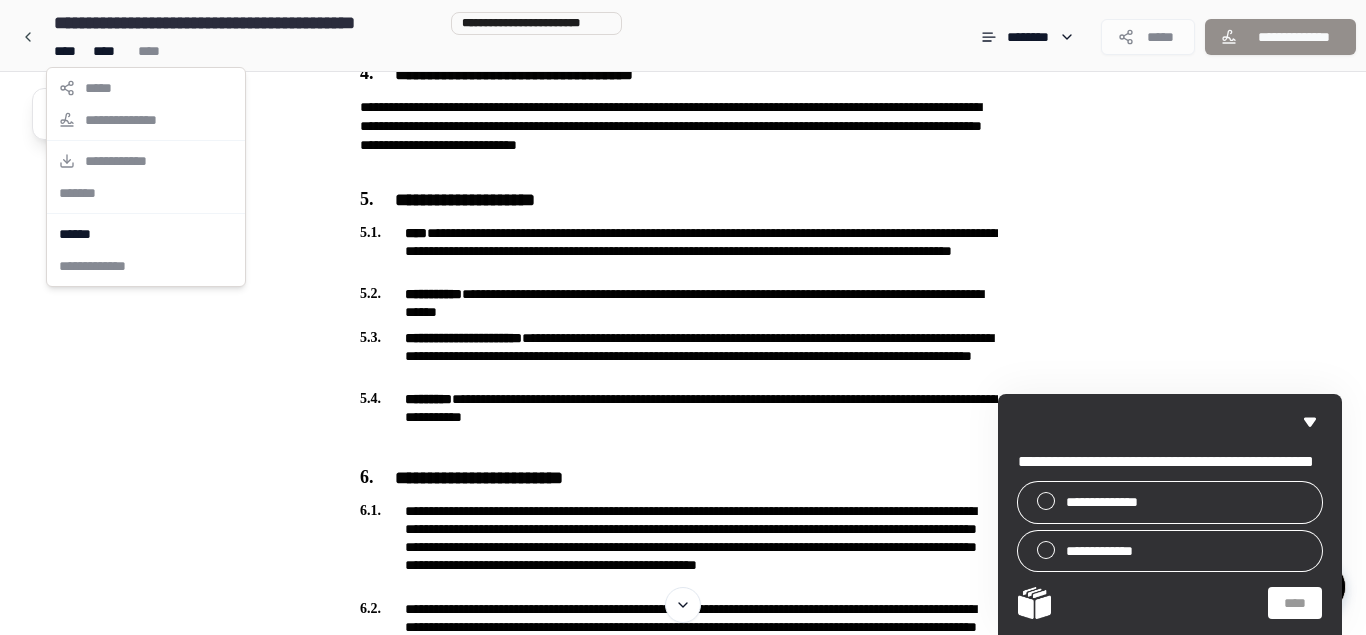 drag, startPoint x: 147, startPoint y: 331, endPoint x: 78, endPoint y: 229, distance: 123.146255 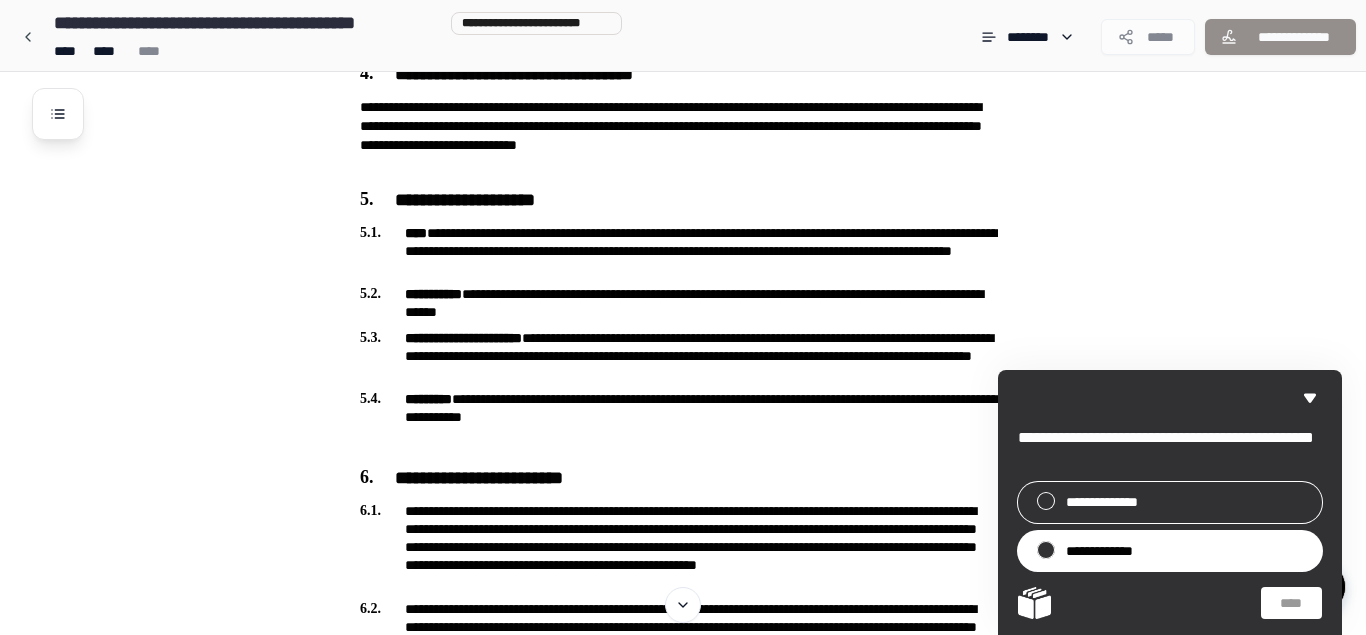click on "**********" at bounding box center [1107, 551] 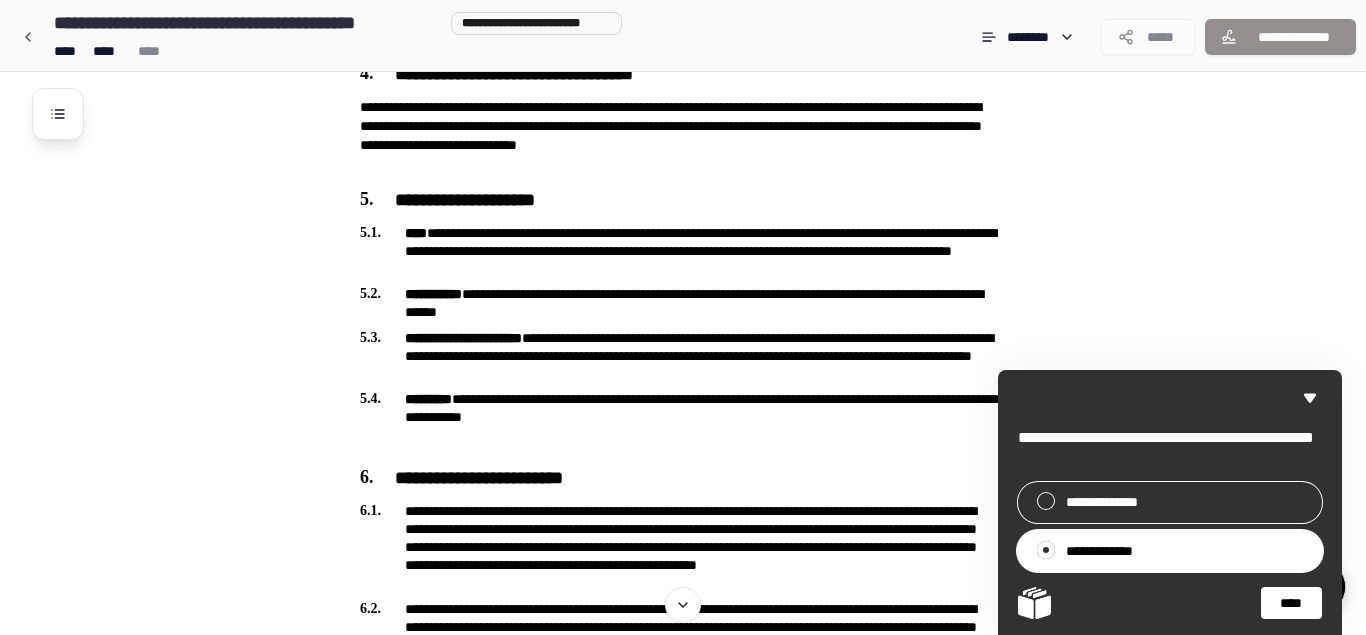 click on "****" at bounding box center (1291, 603) 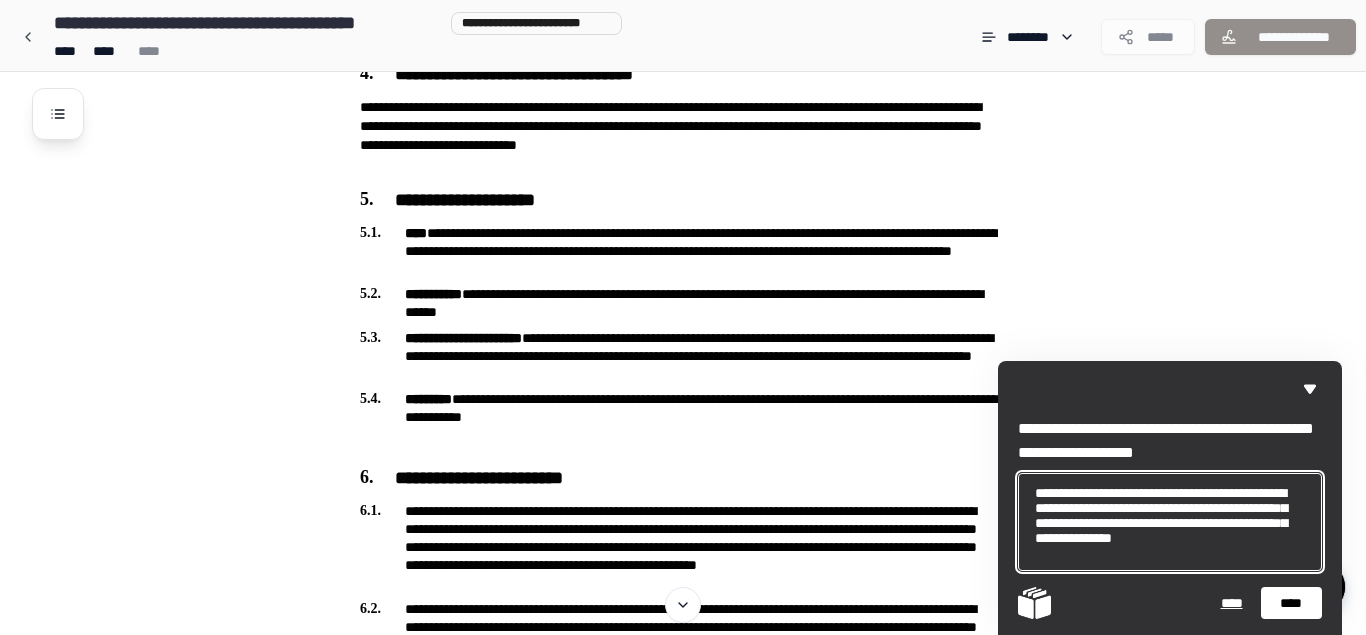 scroll, scrollTop: 18, scrollLeft: 0, axis: vertical 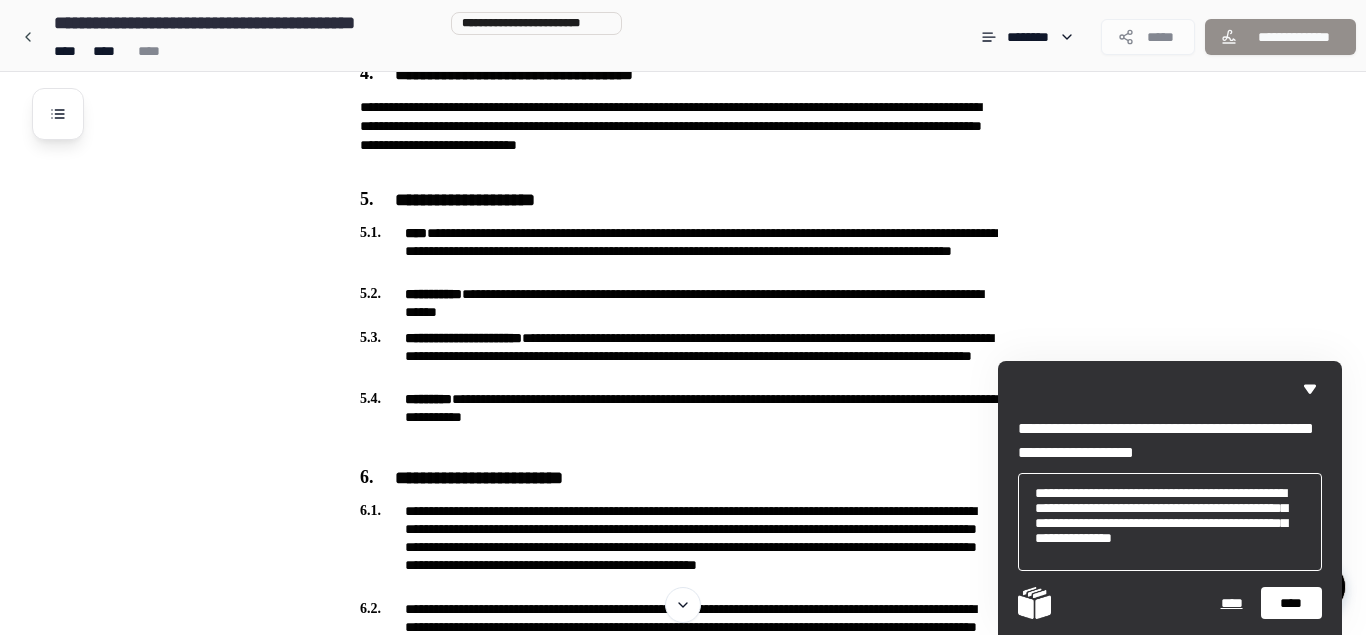 click on "****" at bounding box center (1291, 603) 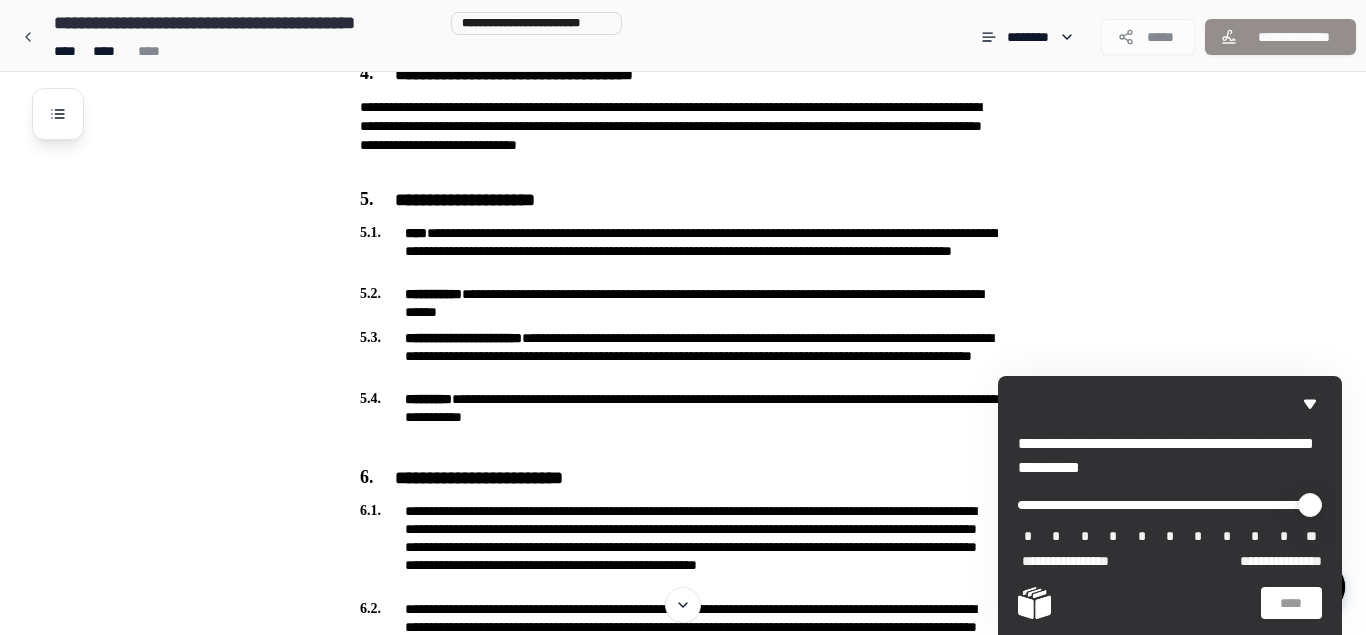 click on "*" at bounding box center (1142, 537) 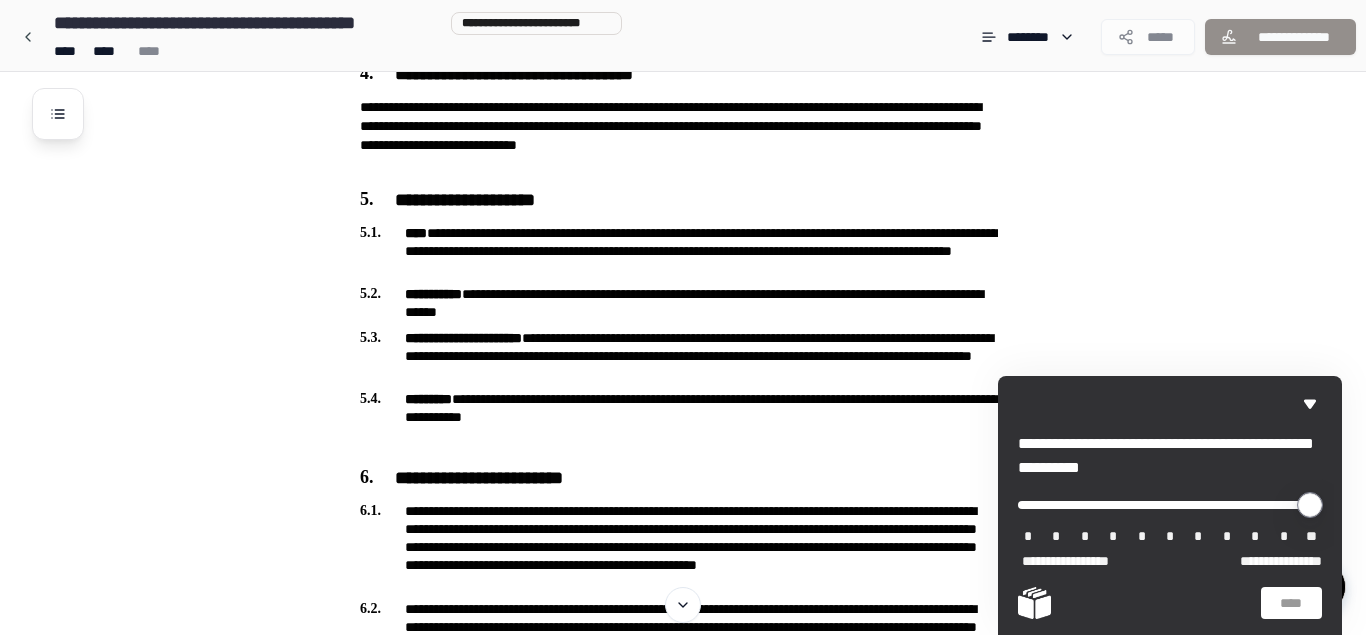 type on "*" 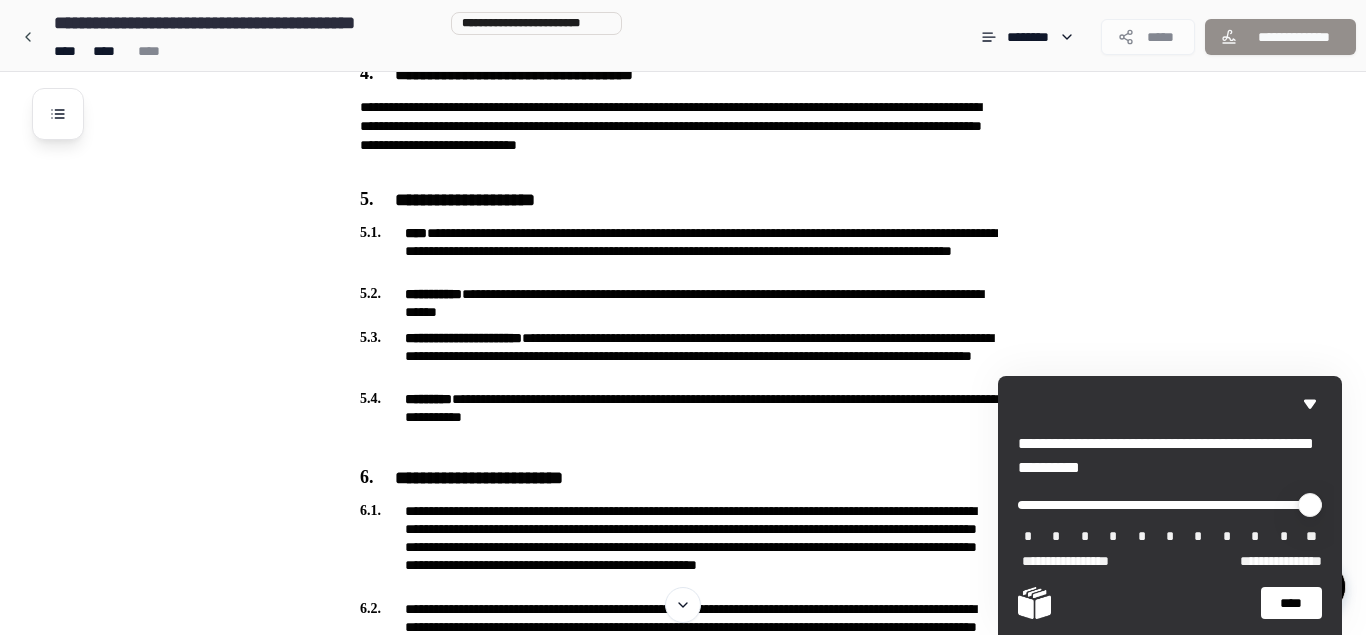 click on "****" at bounding box center [1291, 603] 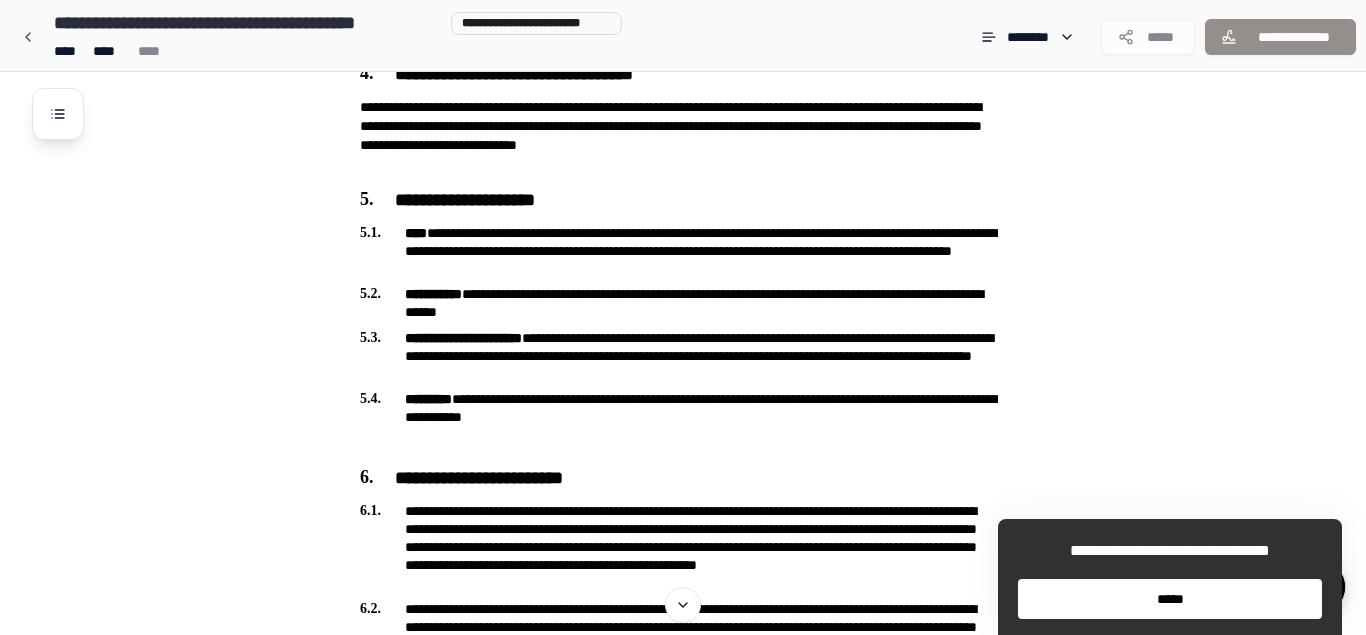 click on "*****" at bounding box center [1170, 599] 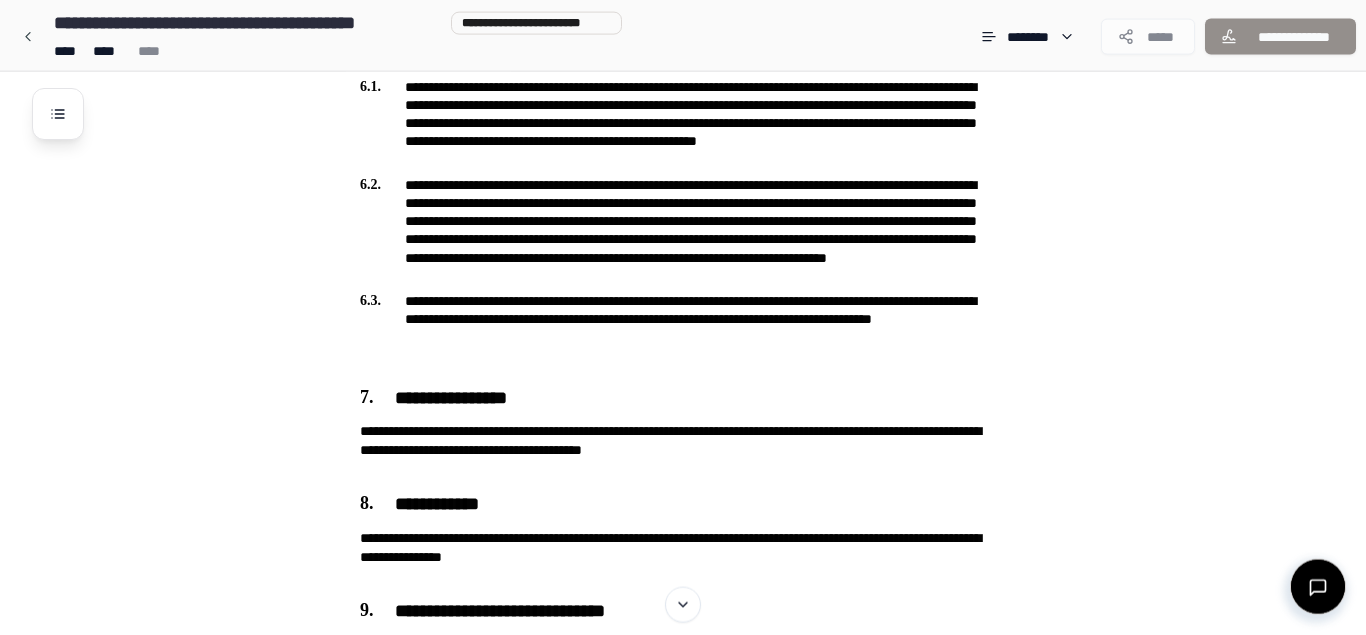 scroll, scrollTop: 2081, scrollLeft: 0, axis: vertical 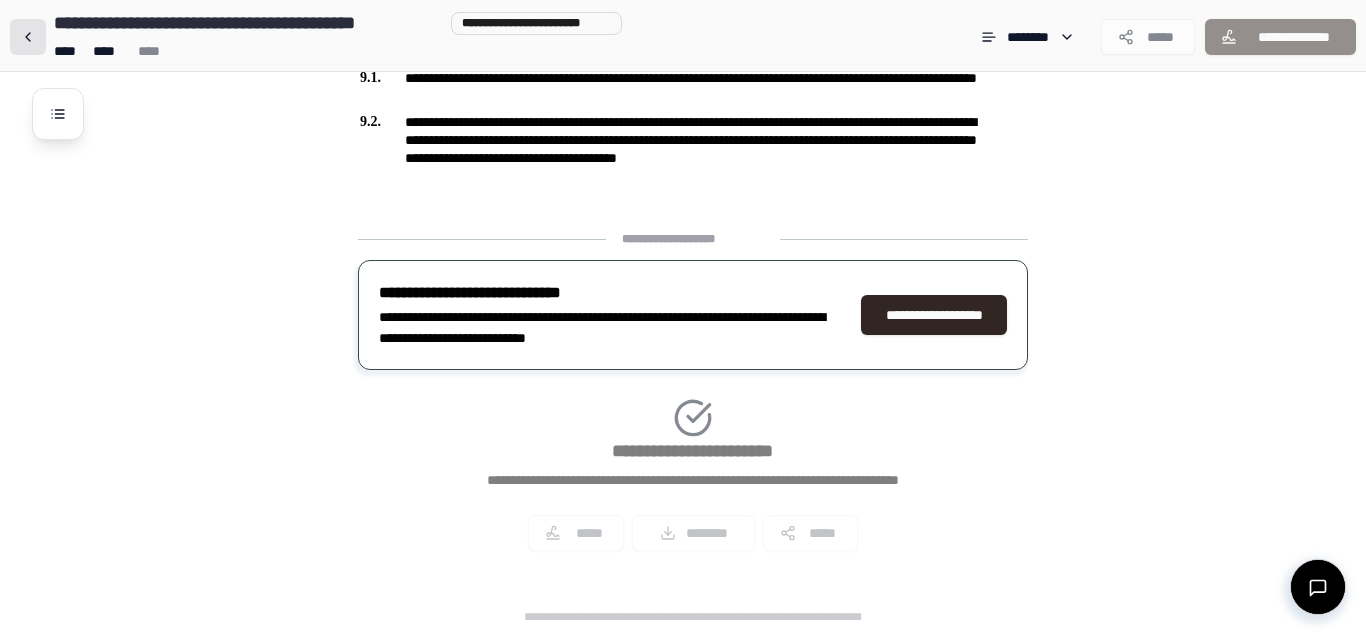 click at bounding box center [28, 37] 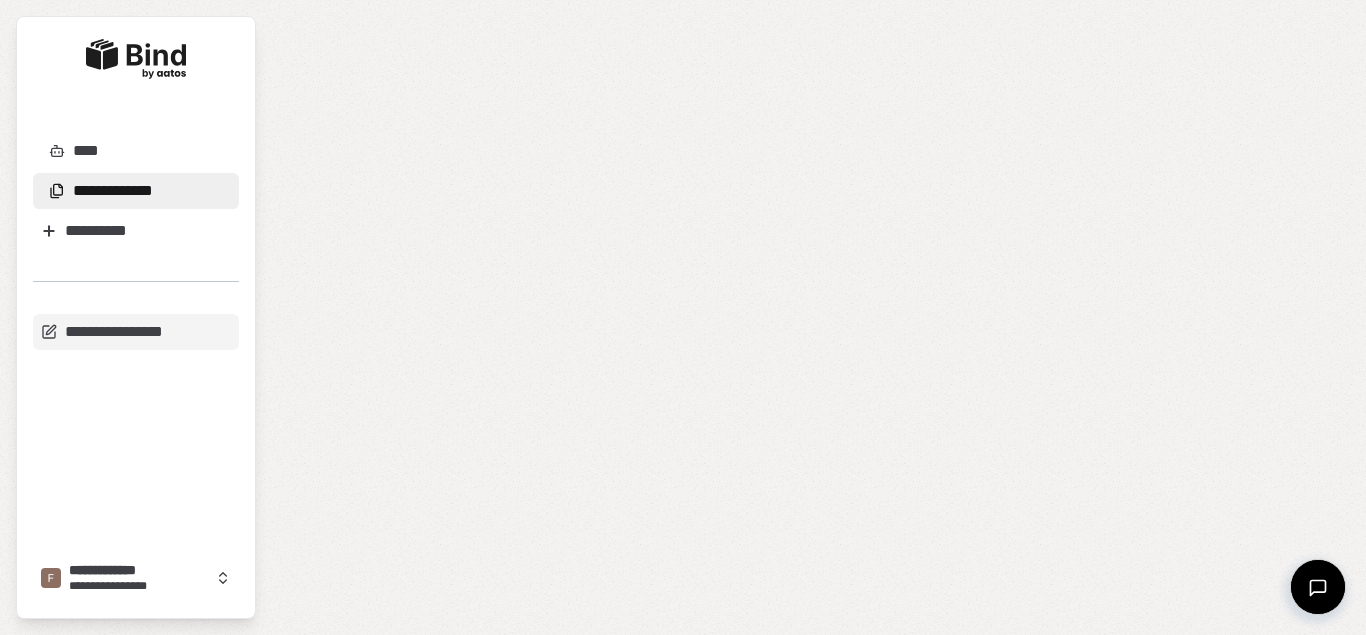 scroll, scrollTop: 0, scrollLeft: 0, axis: both 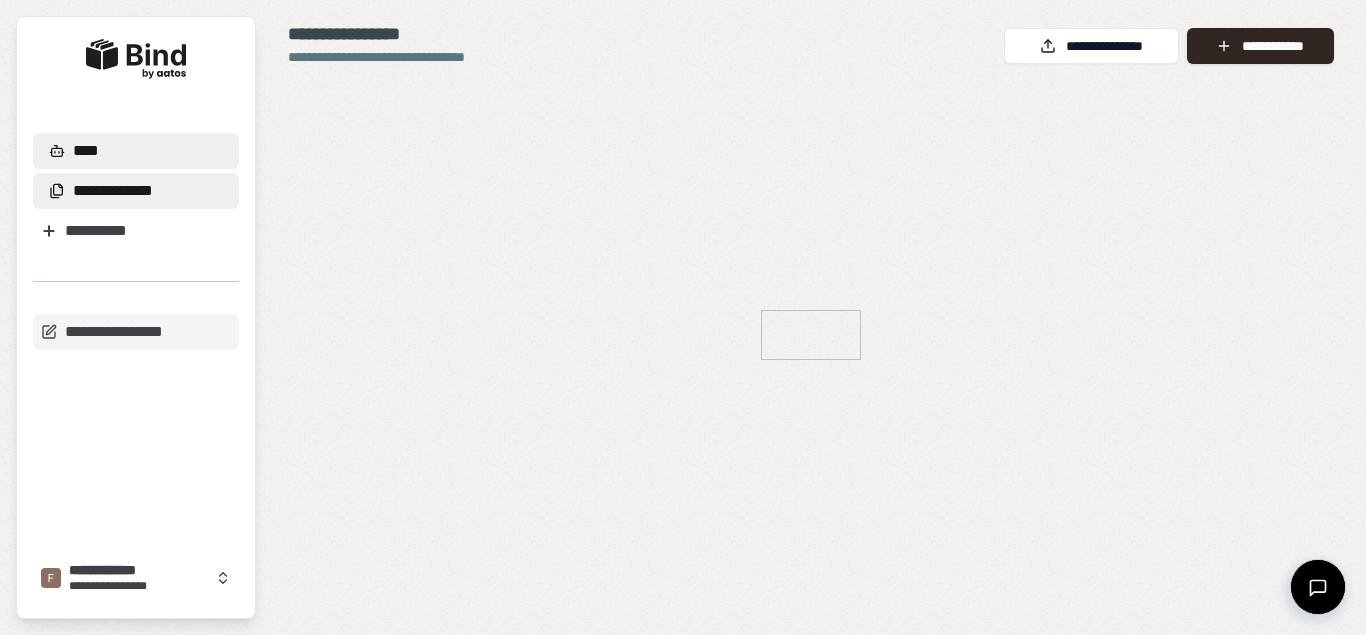 click on "****" at bounding box center [136, 151] 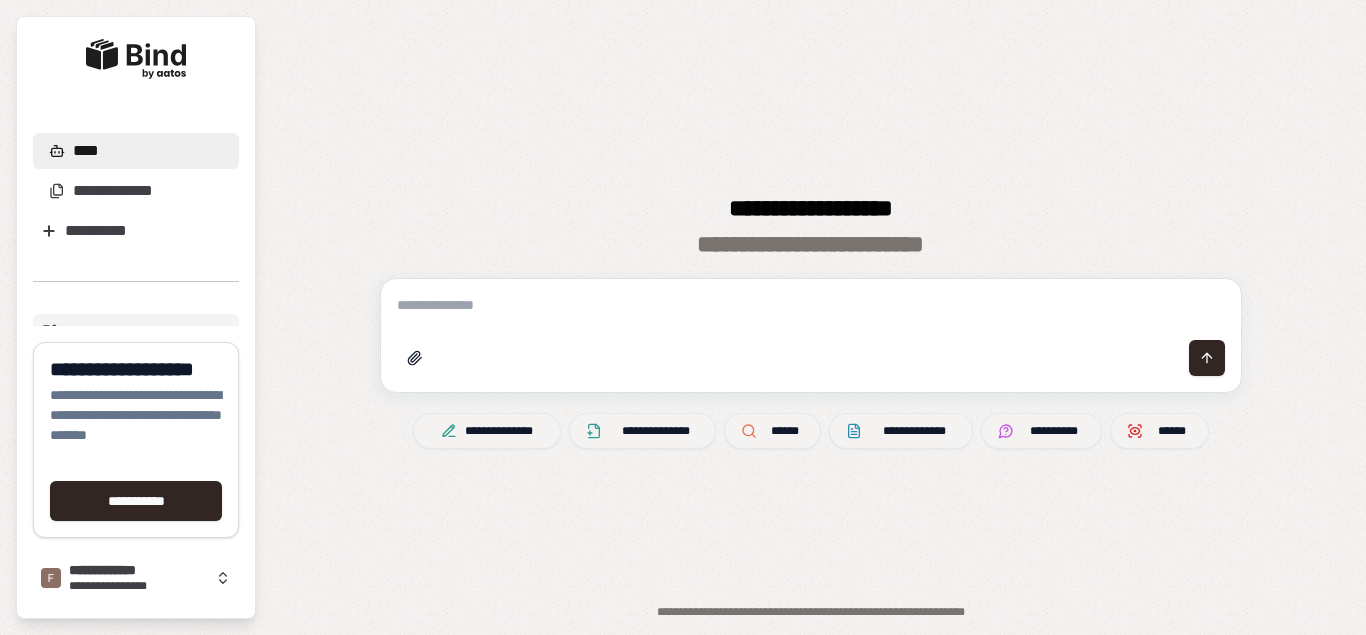 paste on "**********" 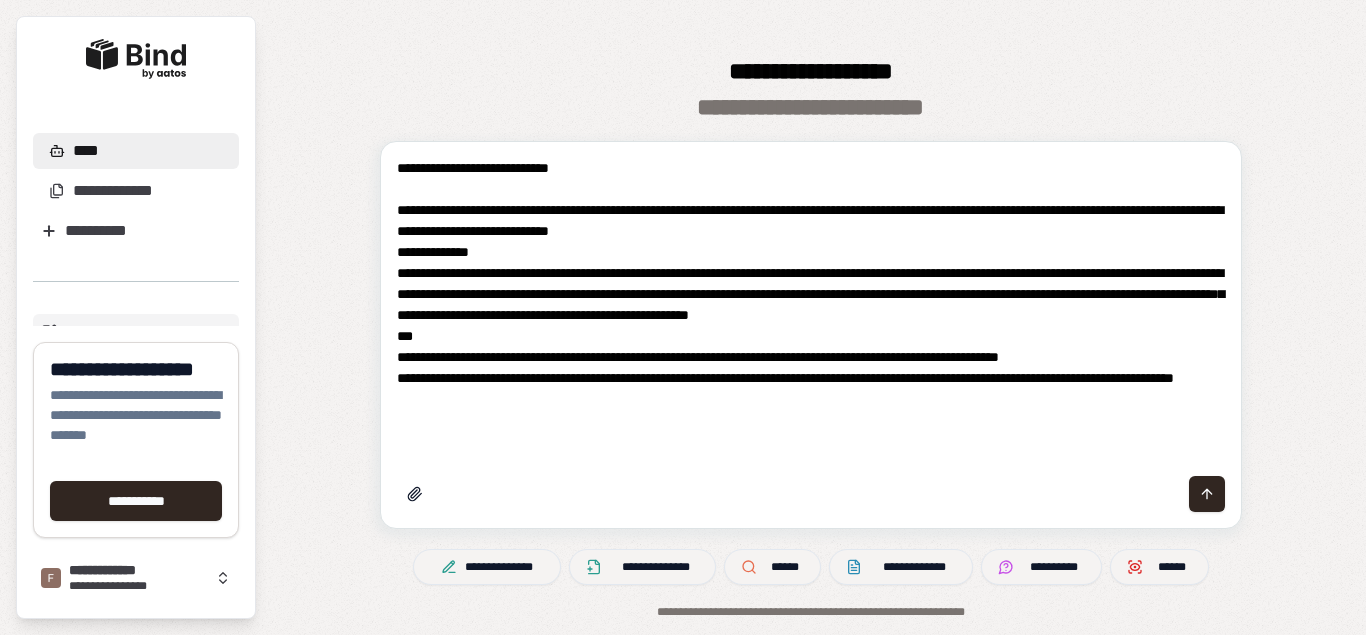 type on "**********" 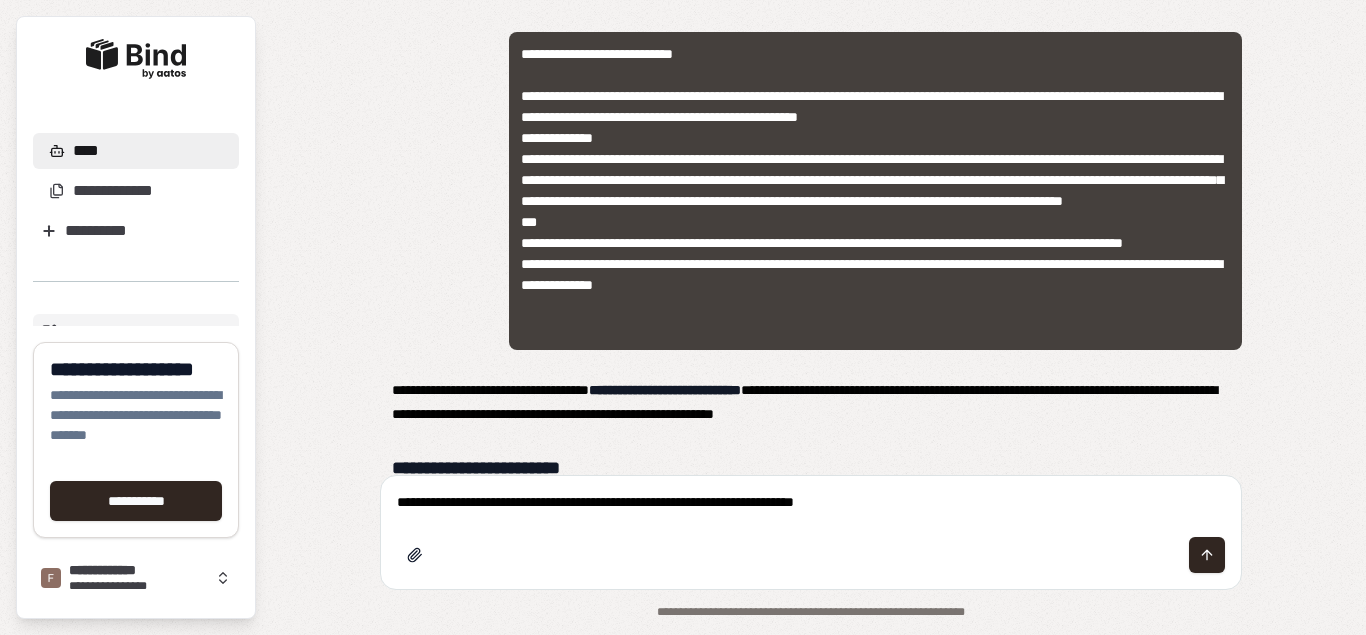 click on "**********" at bounding box center (811, 502) 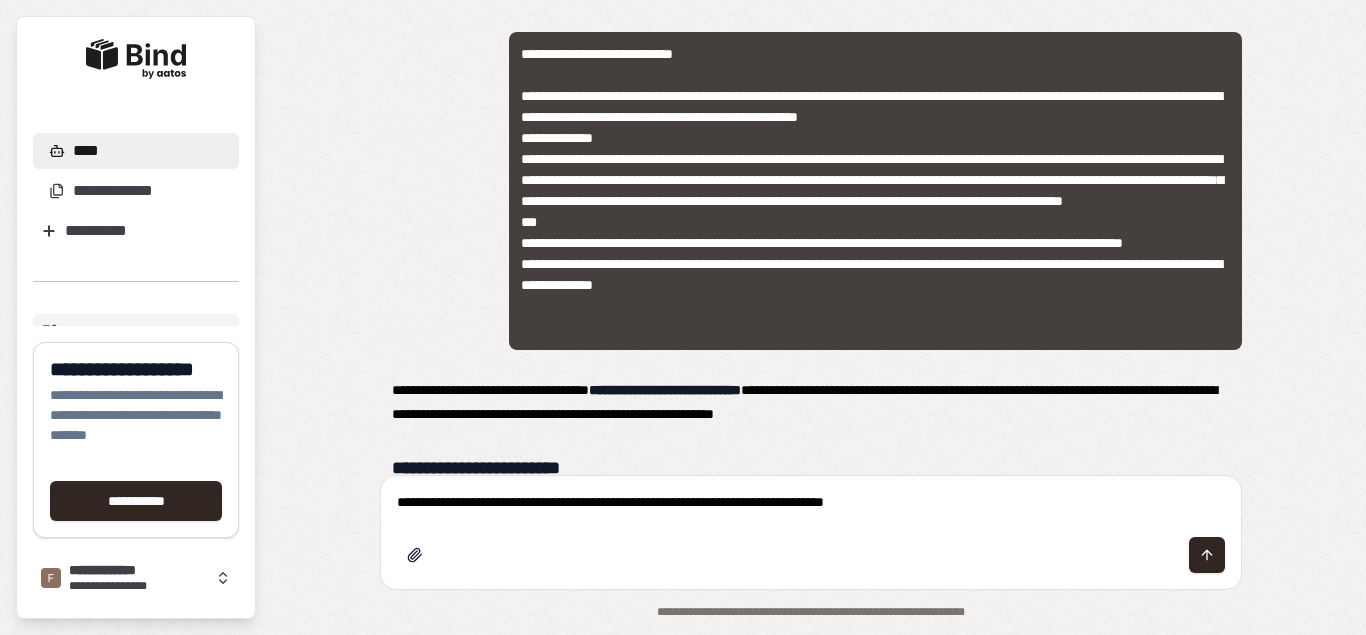 click on "**********" at bounding box center [811, 502] 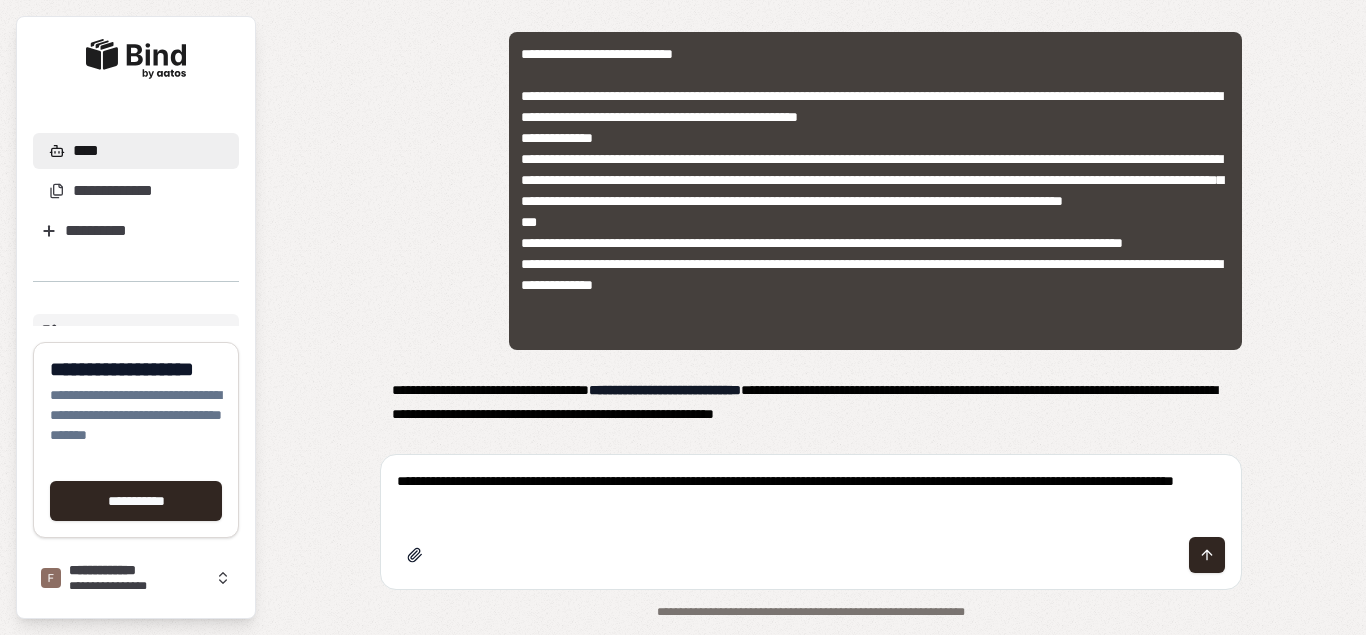 type on "**********" 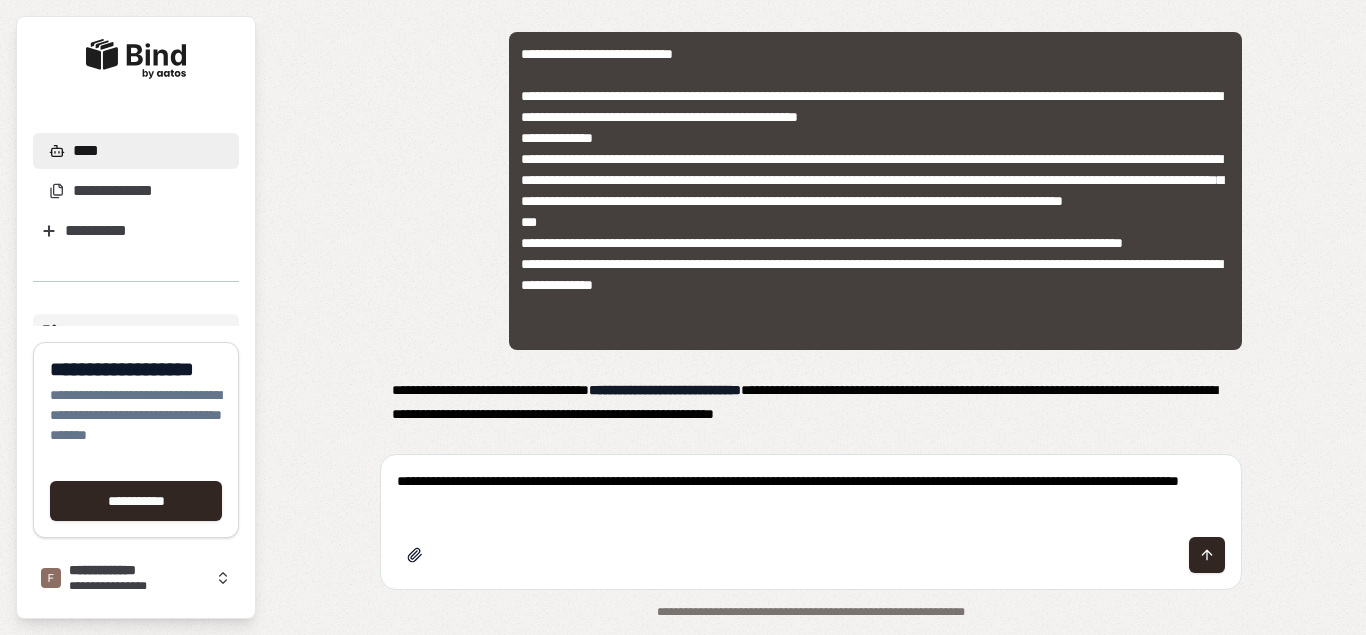 type 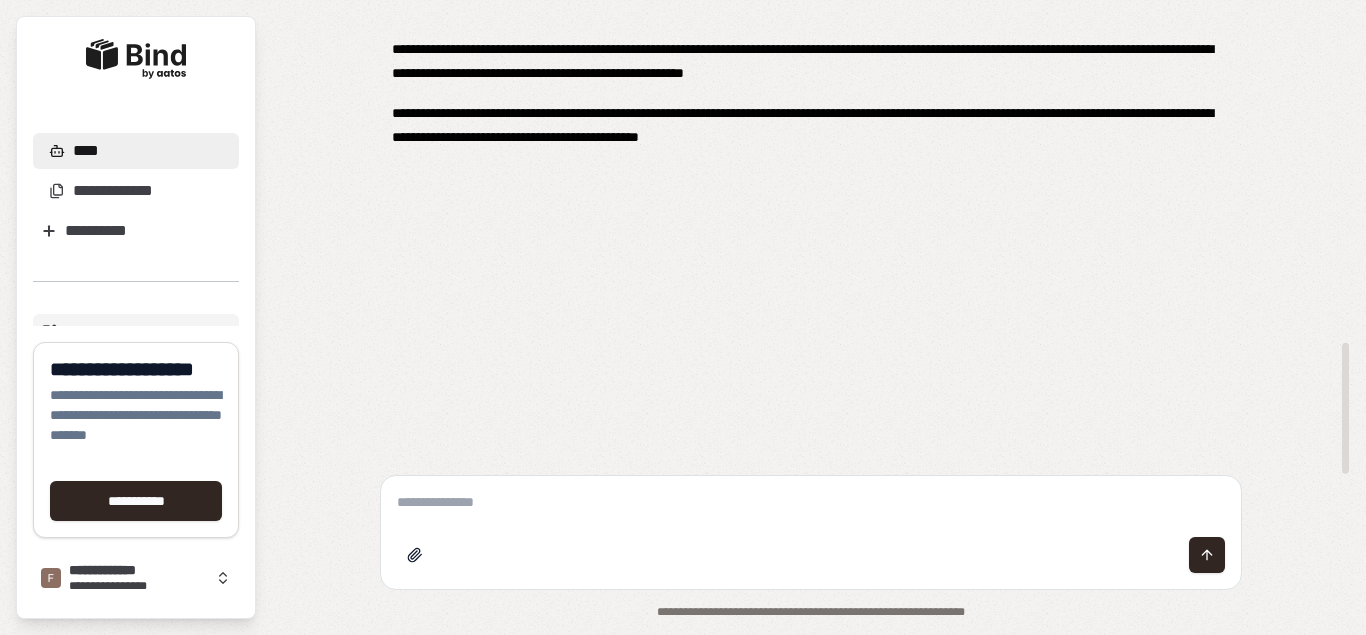 scroll, scrollTop: 1385, scrollLeft: 0, axis: vertical 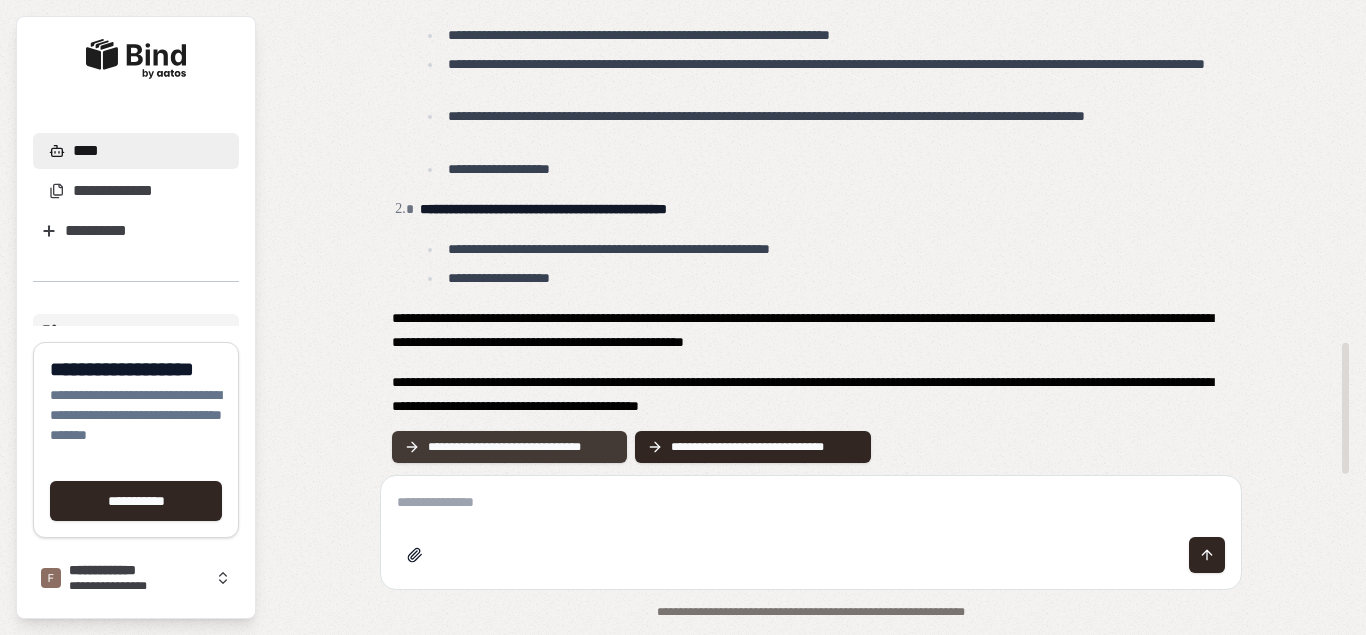 click on "**********" at bounding box center [521, 447] 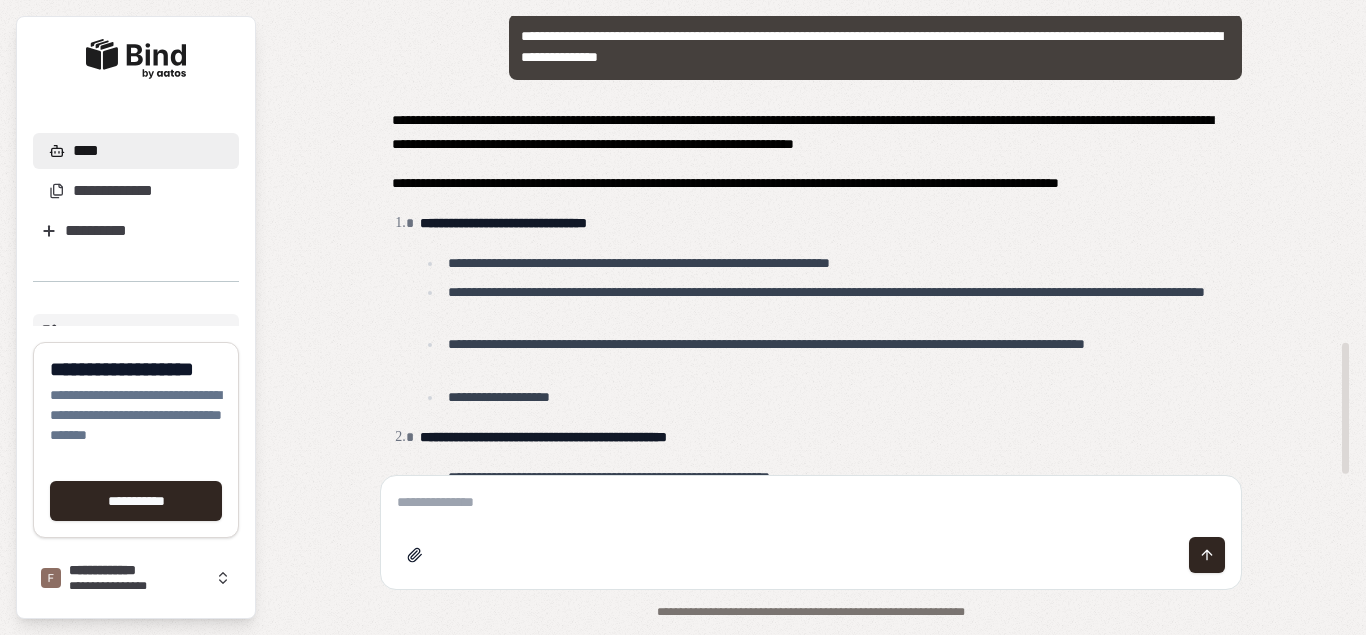 scroll, scrollTop: 1385, scrollLeft: 0, axis: vertical 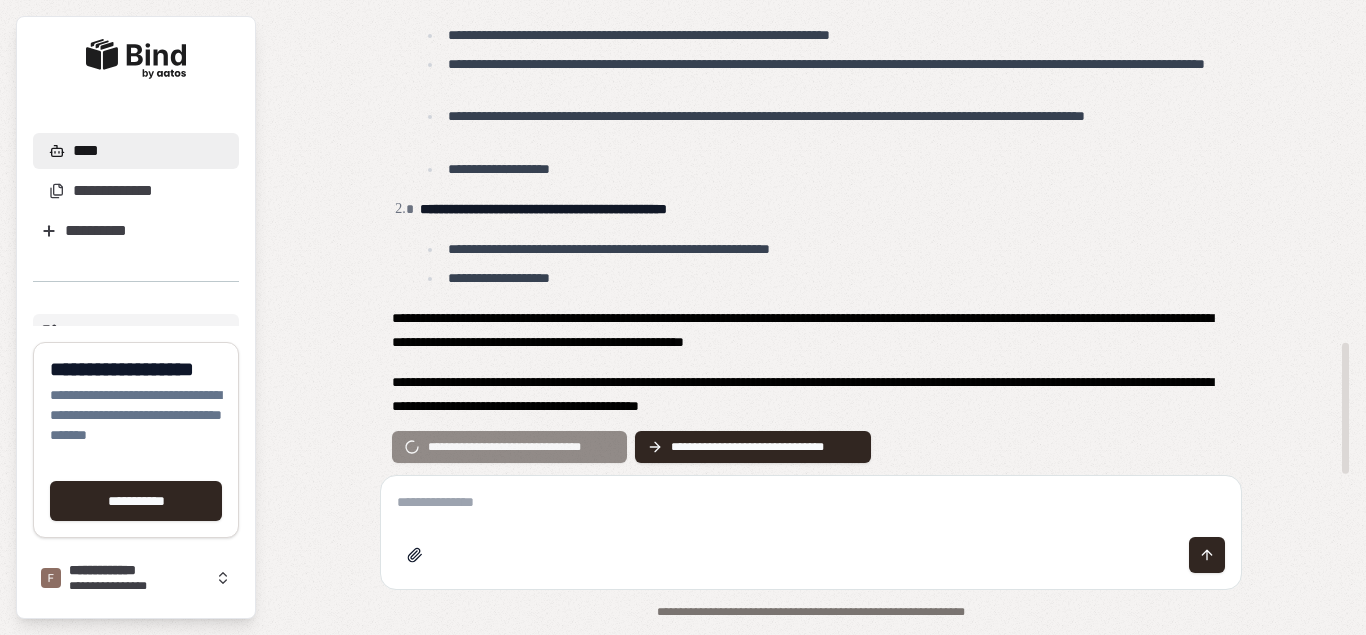 click at bounding box center [811, 502] 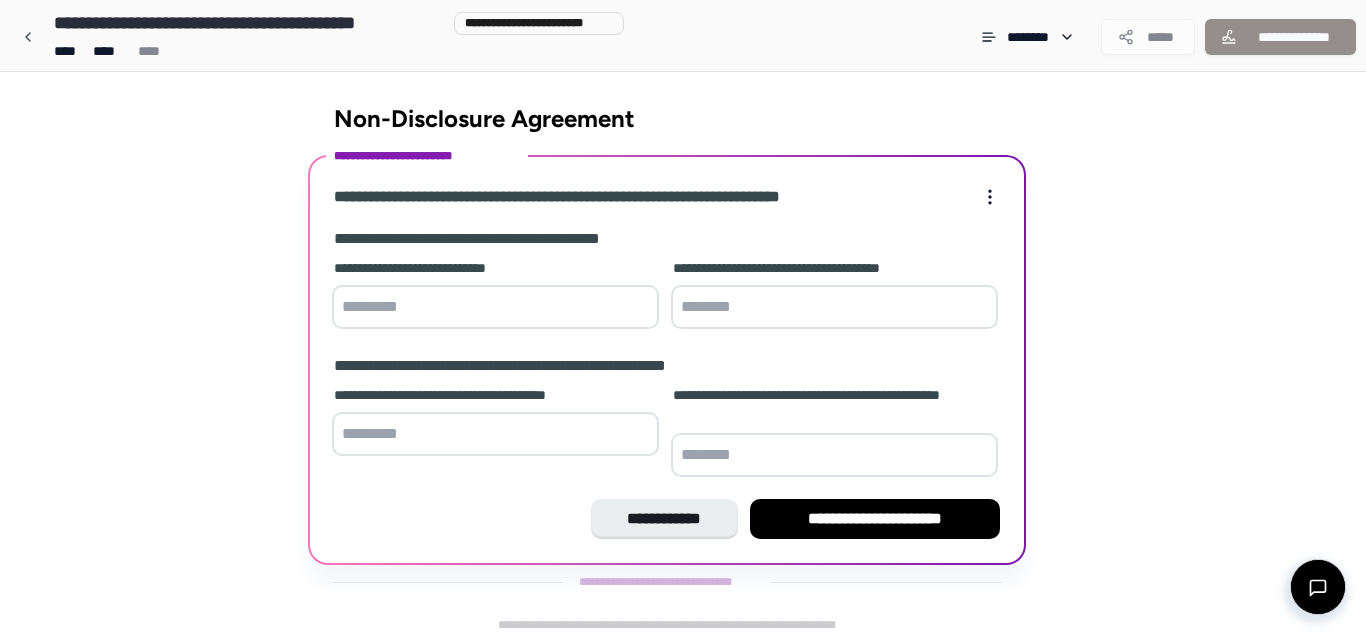scroll, scrollTop: 8, scrollLeft: 0, axis: vertical 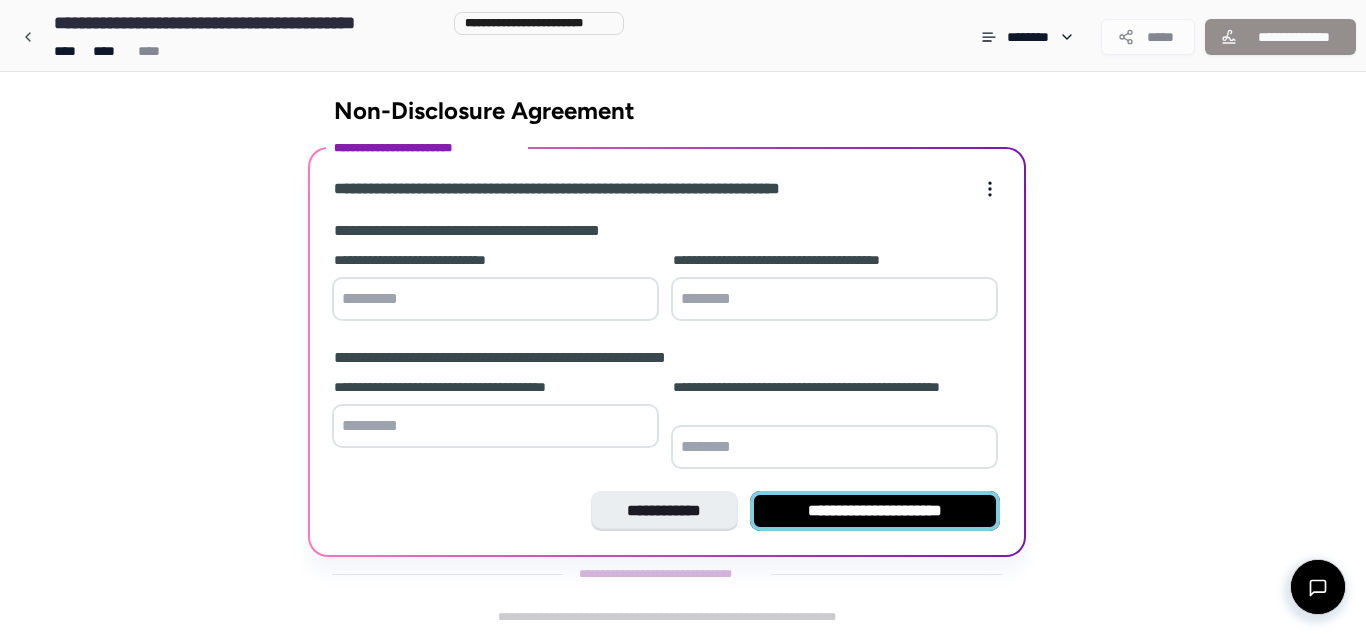 click on "**********" at bounding box center (875, 511) 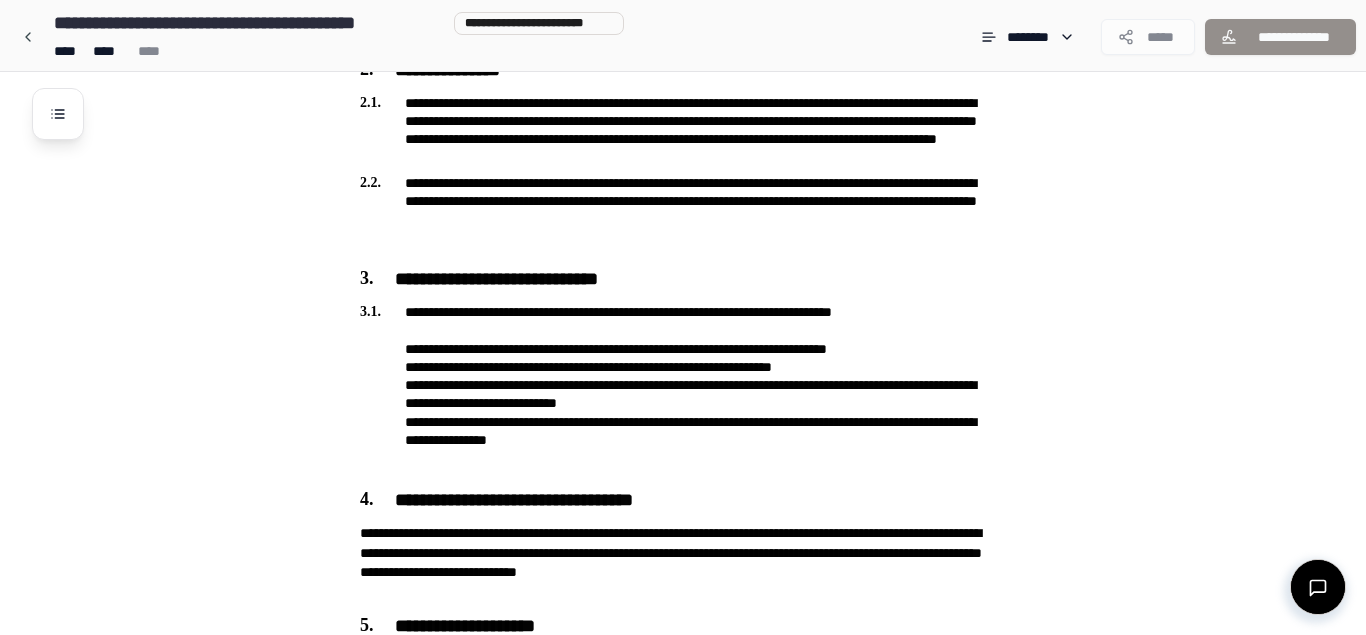 scroll, scrollTop: 1251, scrollLeft: 0, axis: vertical 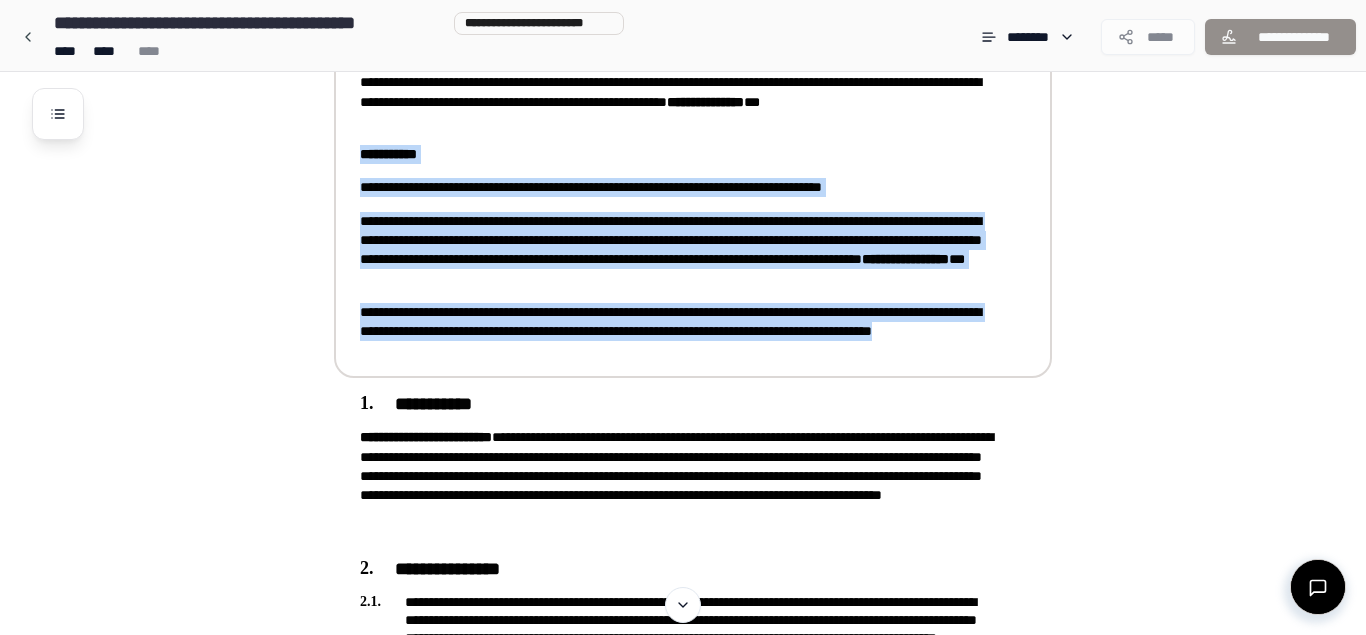 drag, startPoint x: 354, startPoint y: 146, endPoint x: 860, endPoint y: 344, distance: 543.3599 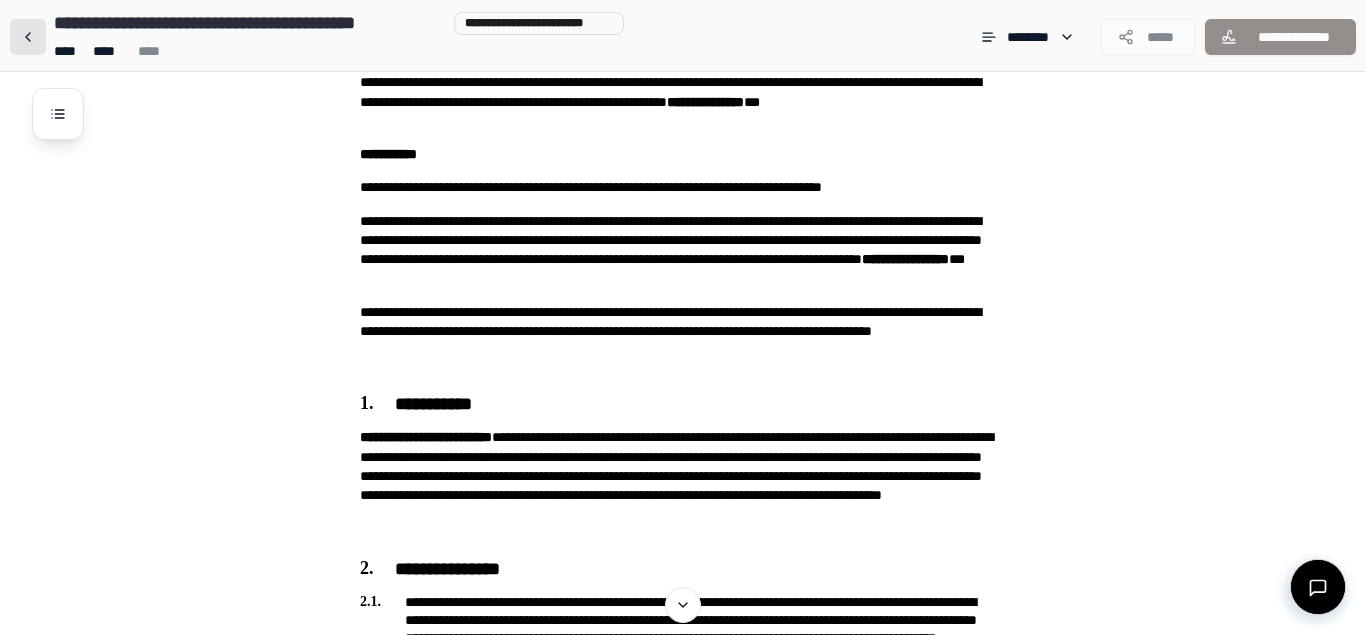 click at bounding box center [28, 37] 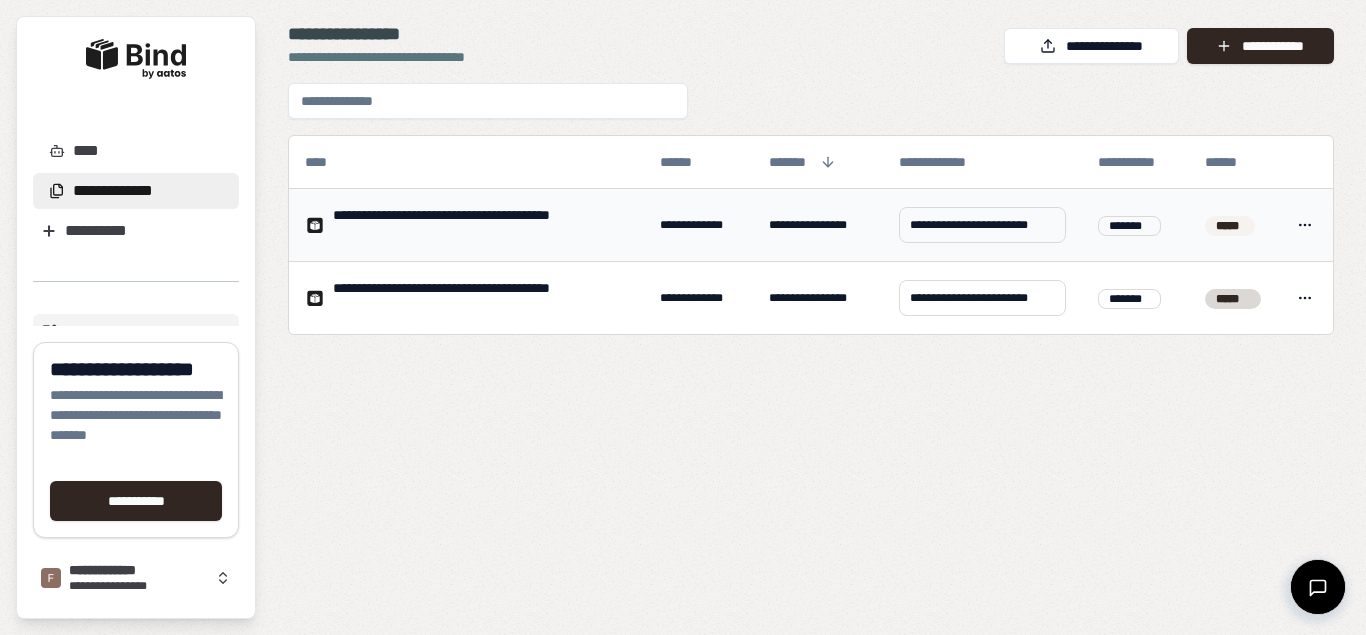 click on "**********" at bounding box center [480, 225] 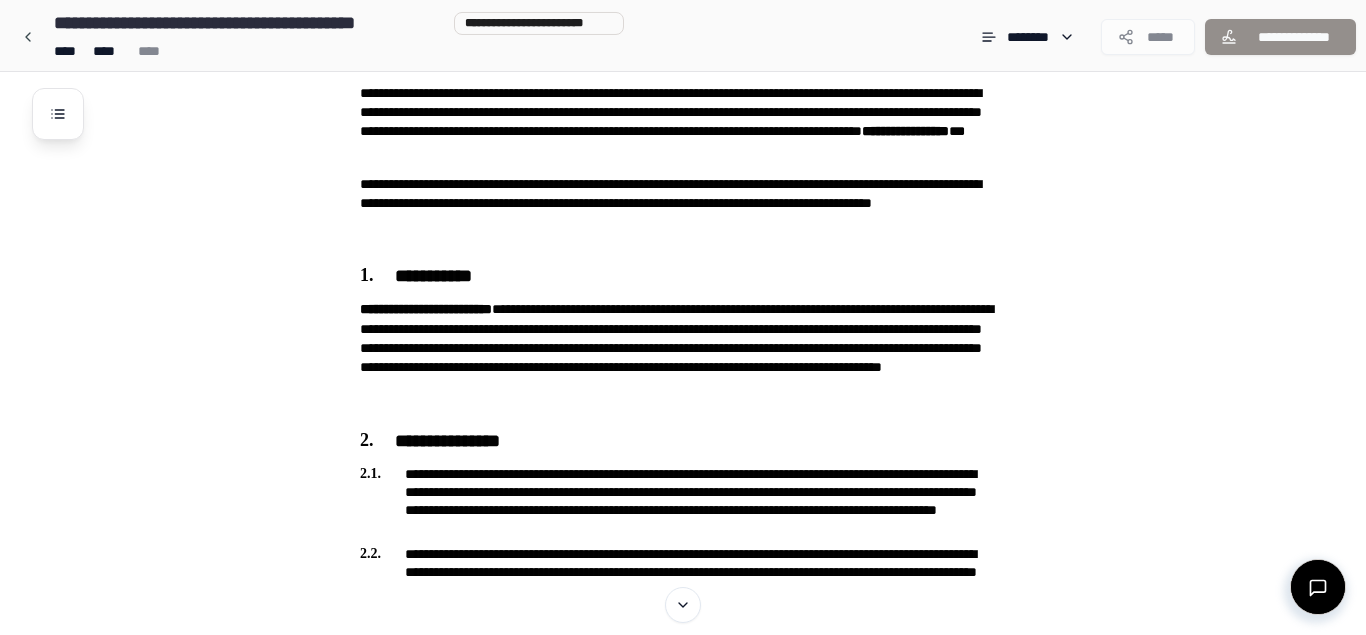 scroll, scrollTop: 295, scrollLeft: 0, axis: vertical 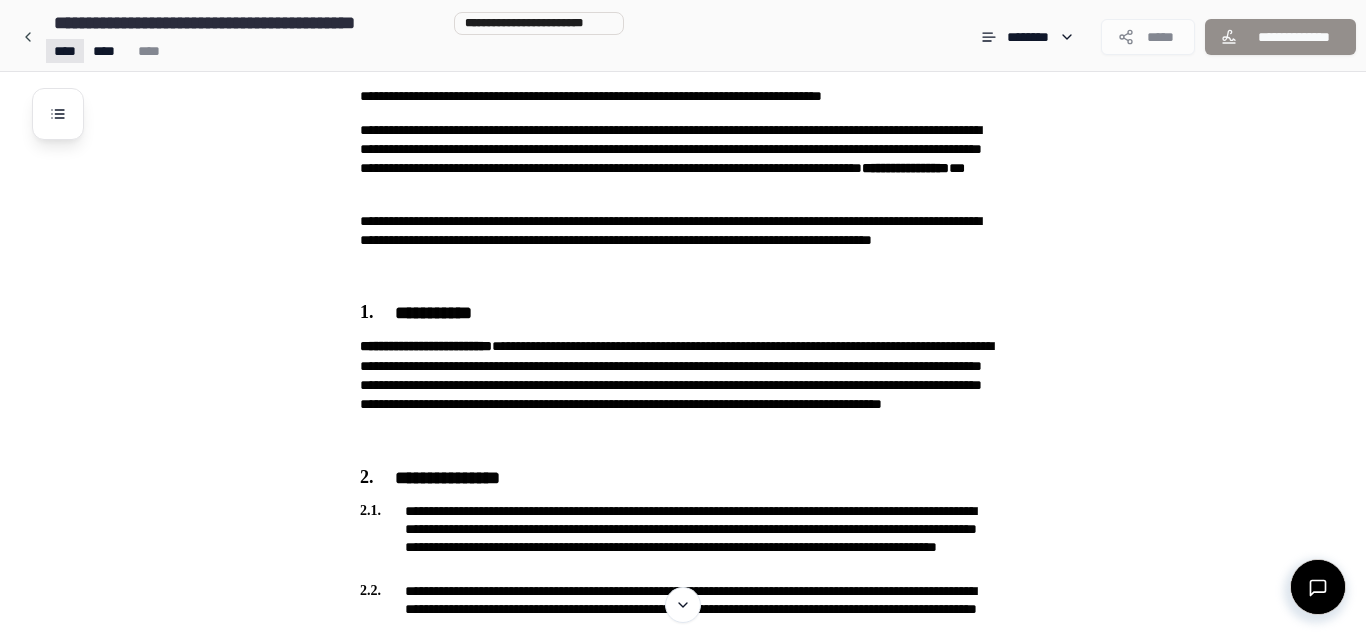 click on "**********" at bounding box center (683, 648) 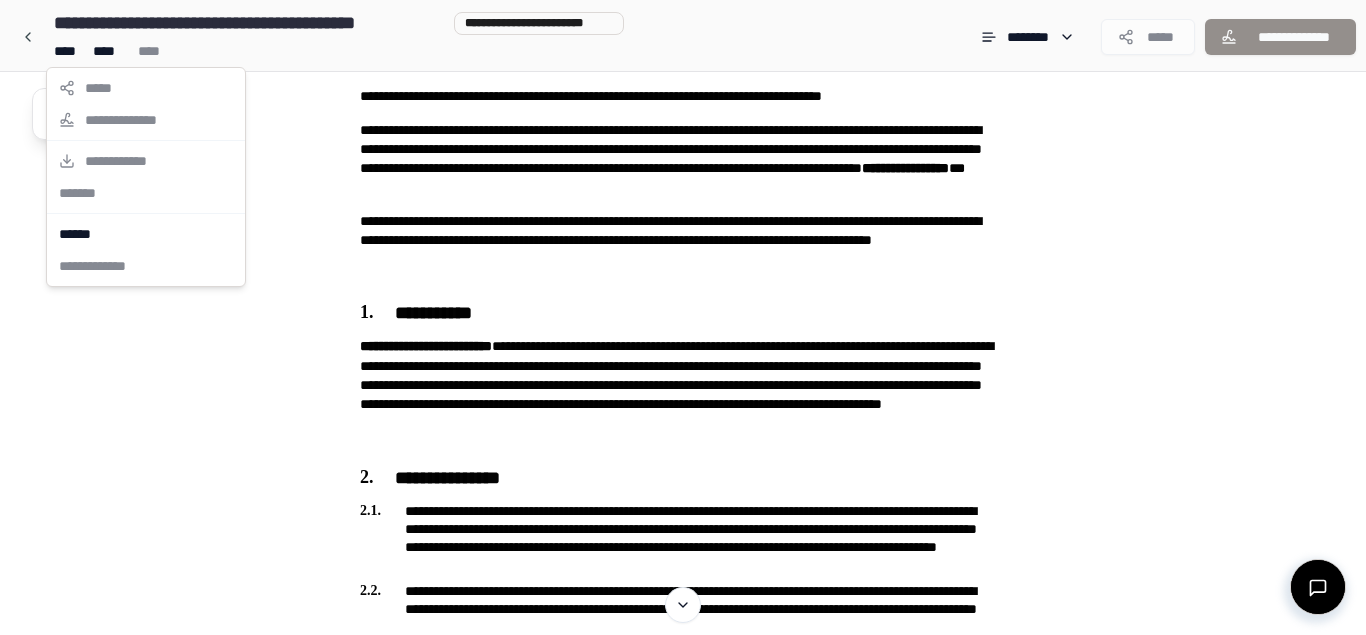 click on "**********" at bounding box center (146, 177) 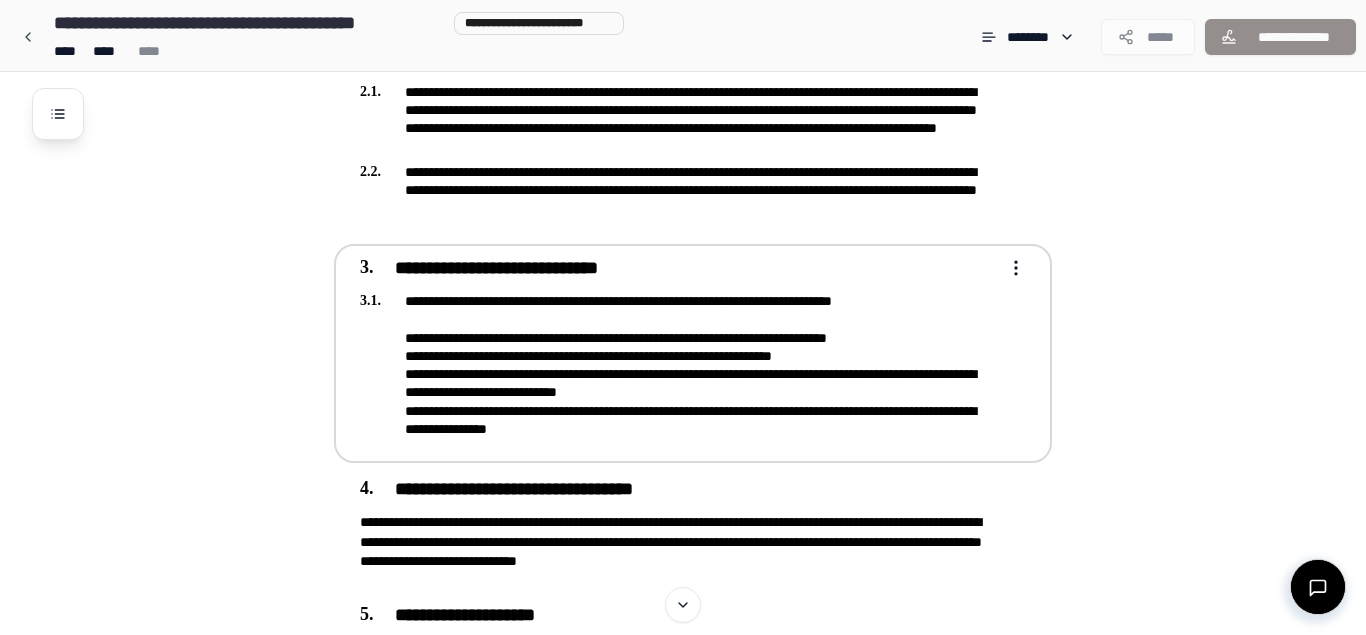 scroll, scrollTop: 1251, scrollLeft: 0, axis: vertical 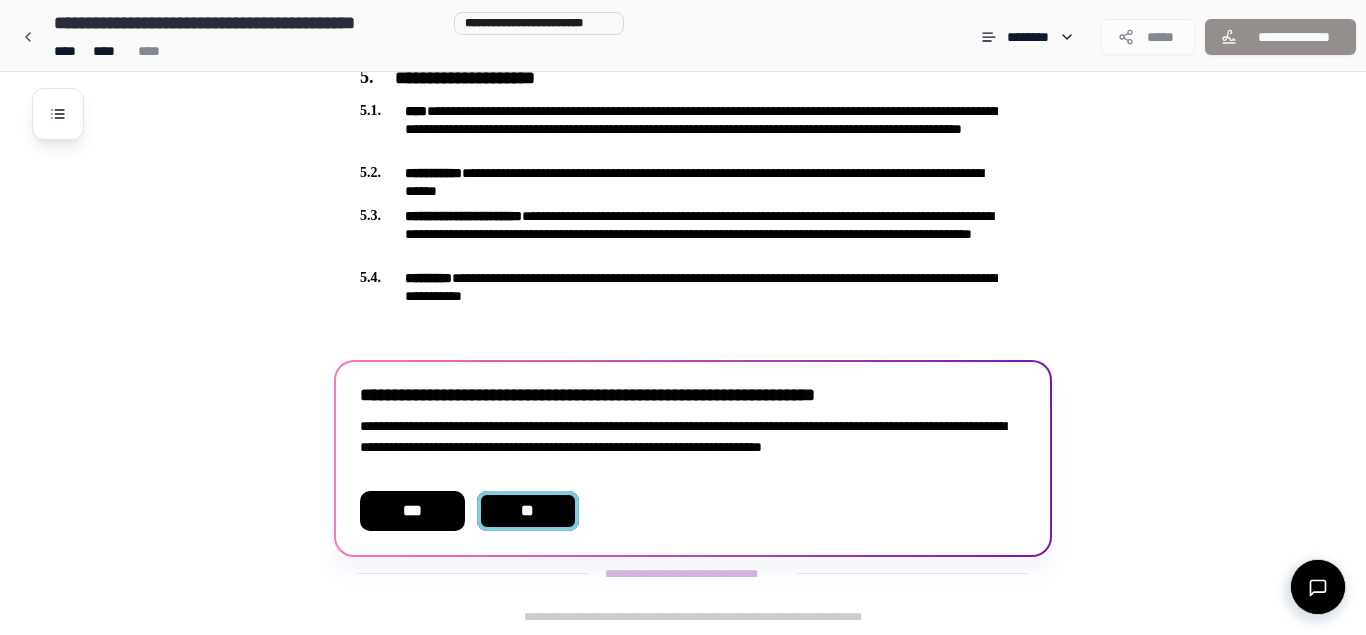 click on "**" at bounding box center [528, 511] 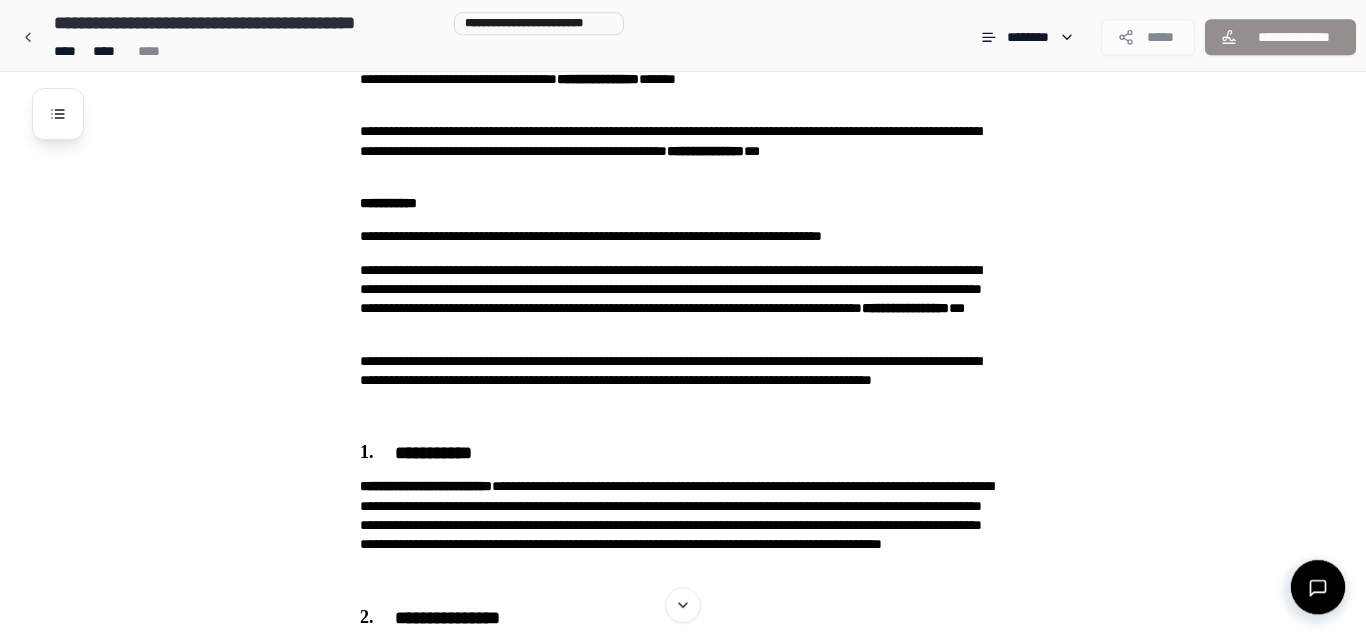 scroll, scrollTop: 0, scrollLeft: 0, axis: both 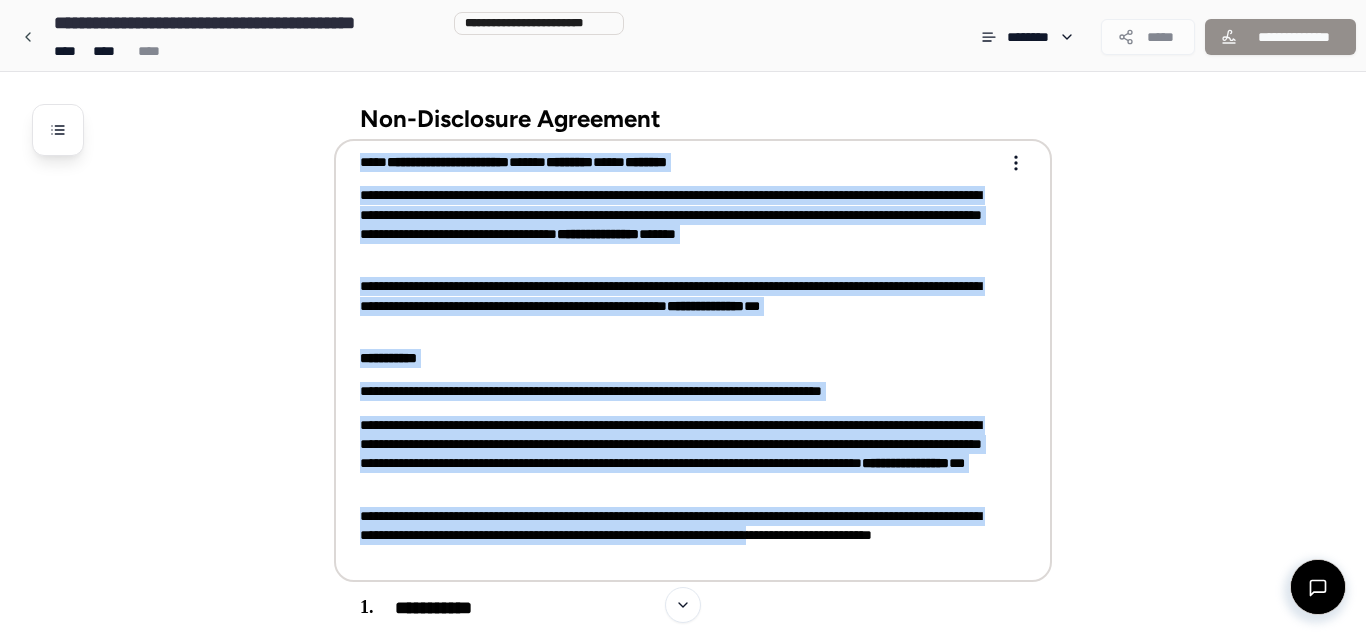 drag, startPoint x: 361, startPoint y: 359, endPoint x: 995, endPoint y: 536, distance: 658.2439 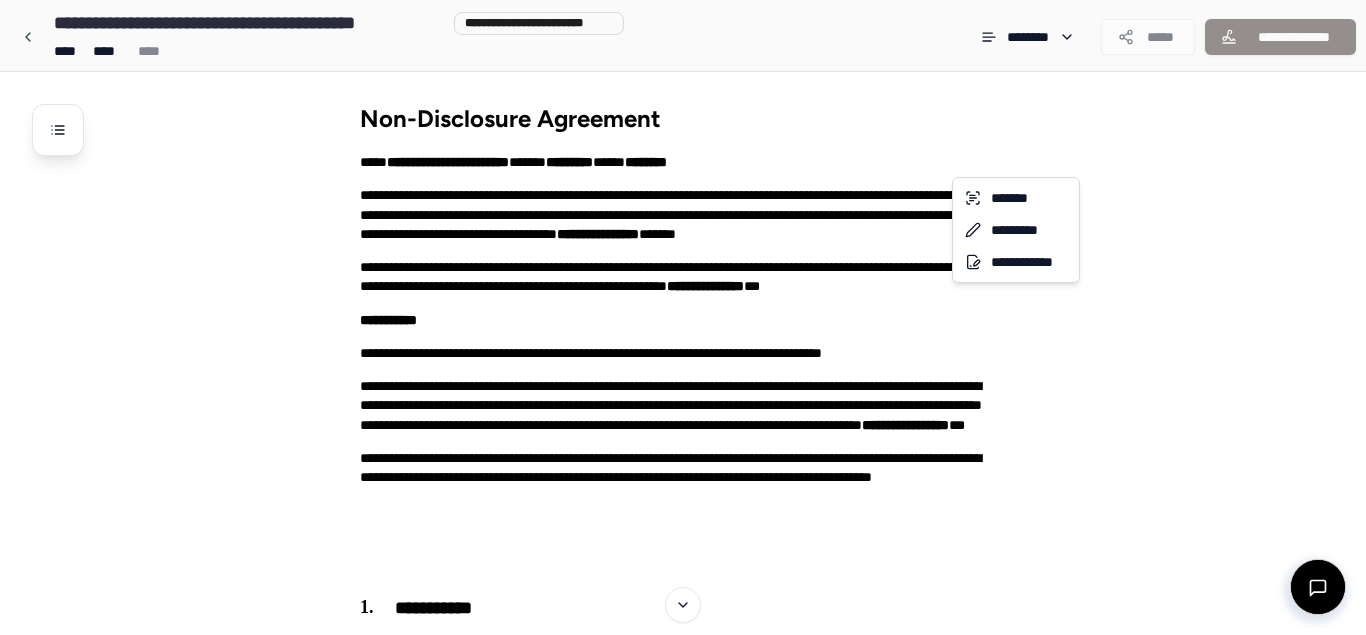 click on "**********" at bounding box center (683, 982) 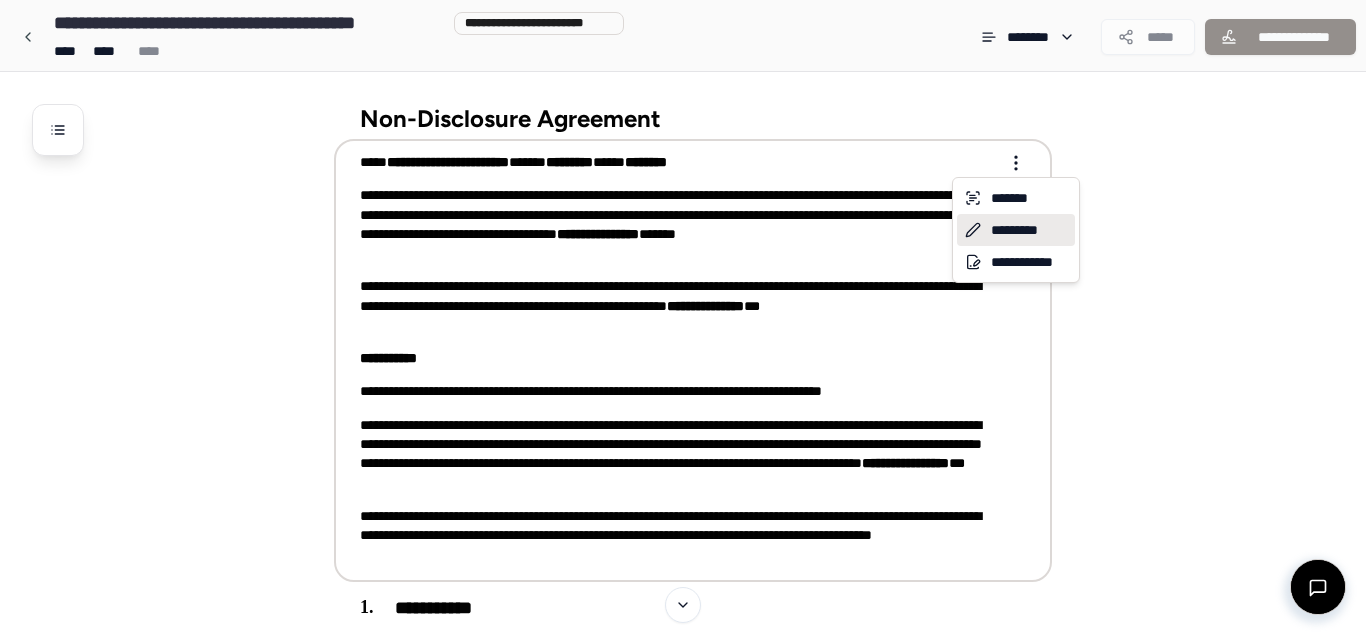 click on "*********" at bounding box center [1016, 230] 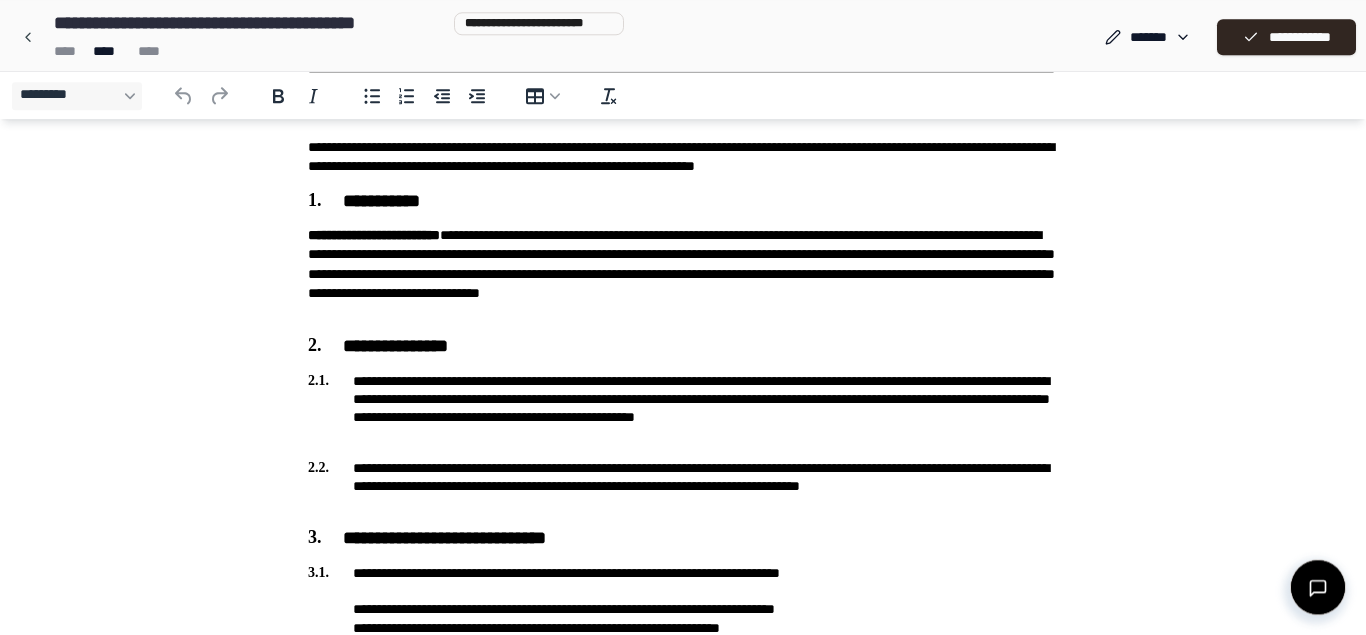 scroll, scrollTop: 204, scrollLeft: 0, axis: vertical 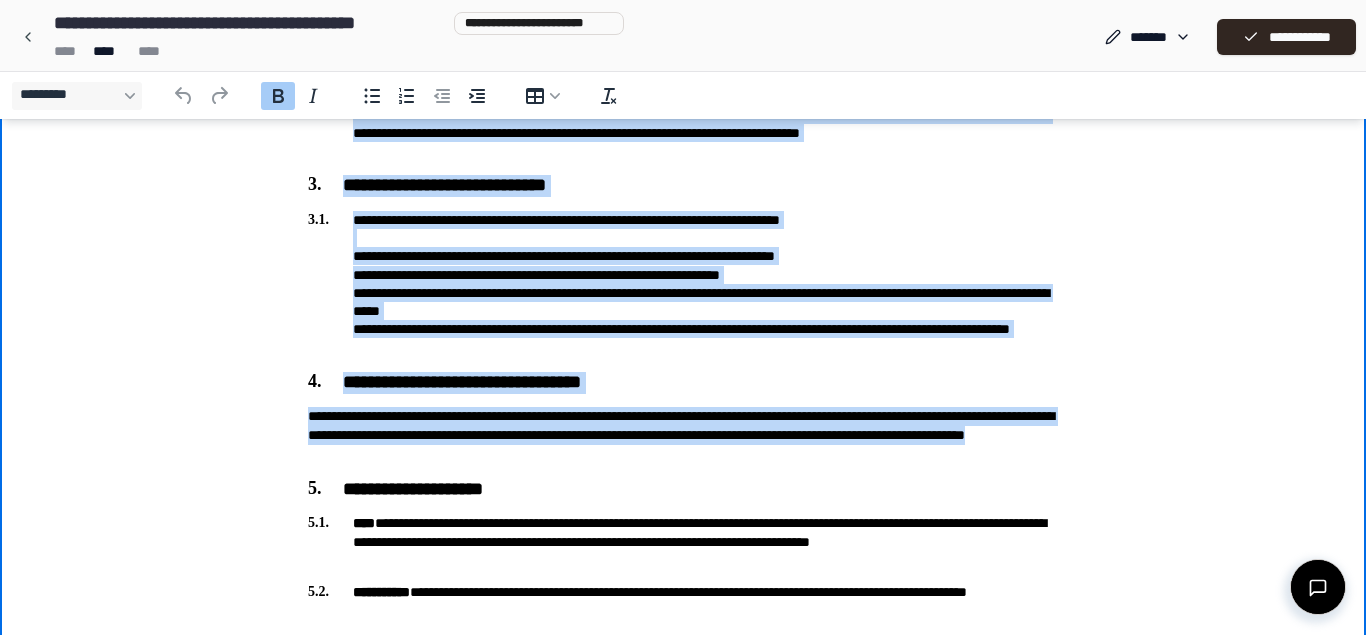 drag, startPoint x: 303, startPoint y: -367, endPoint x: 962, endPoint y: 462, distance: 1059.0194 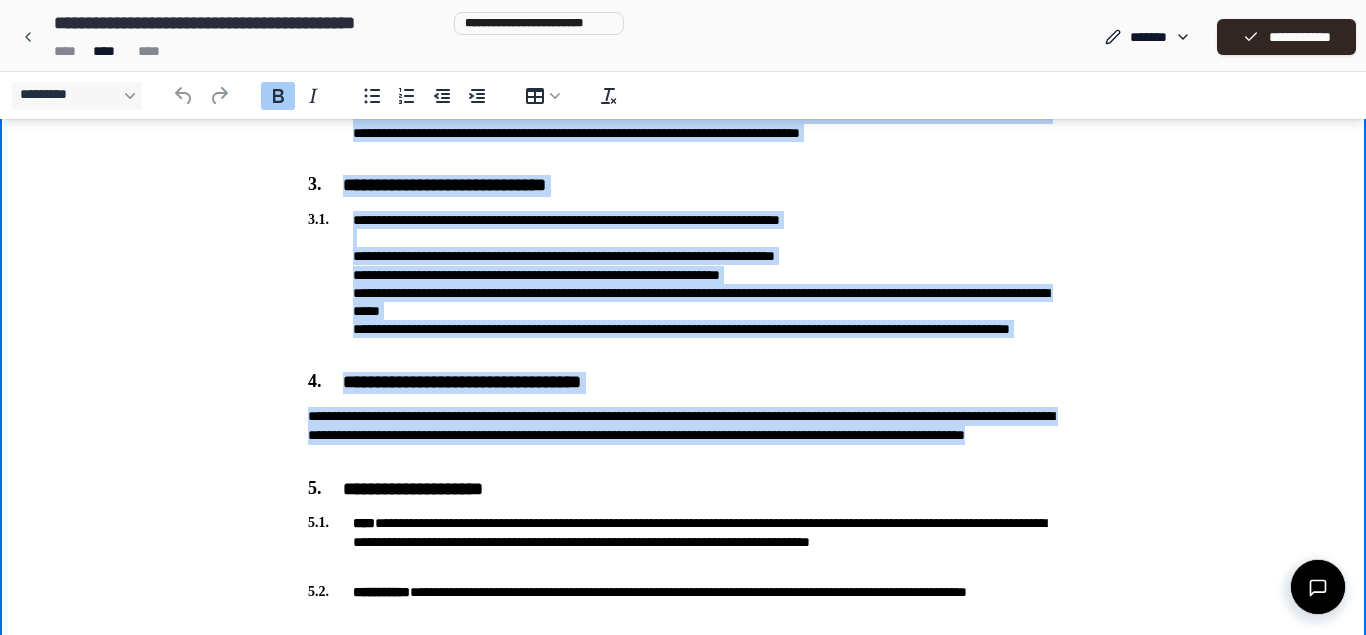 copy on "**********" 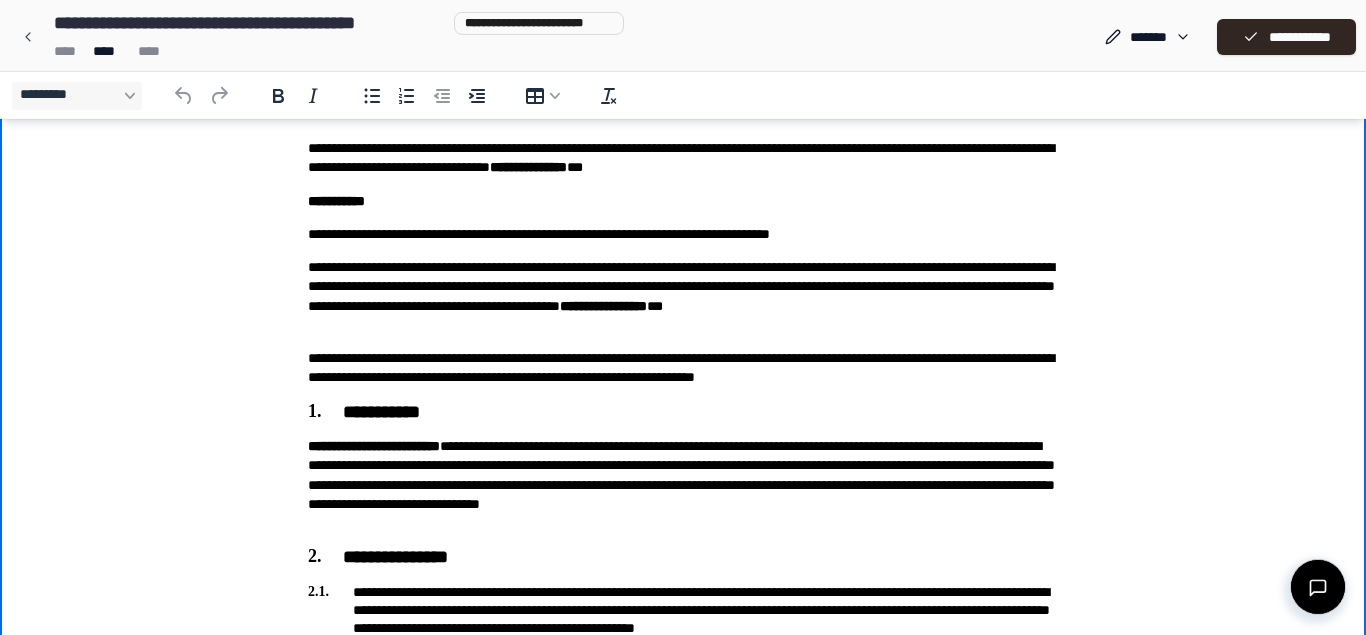 scroll, scrollTop: 102, scrollLeft: 0, axis: vertical 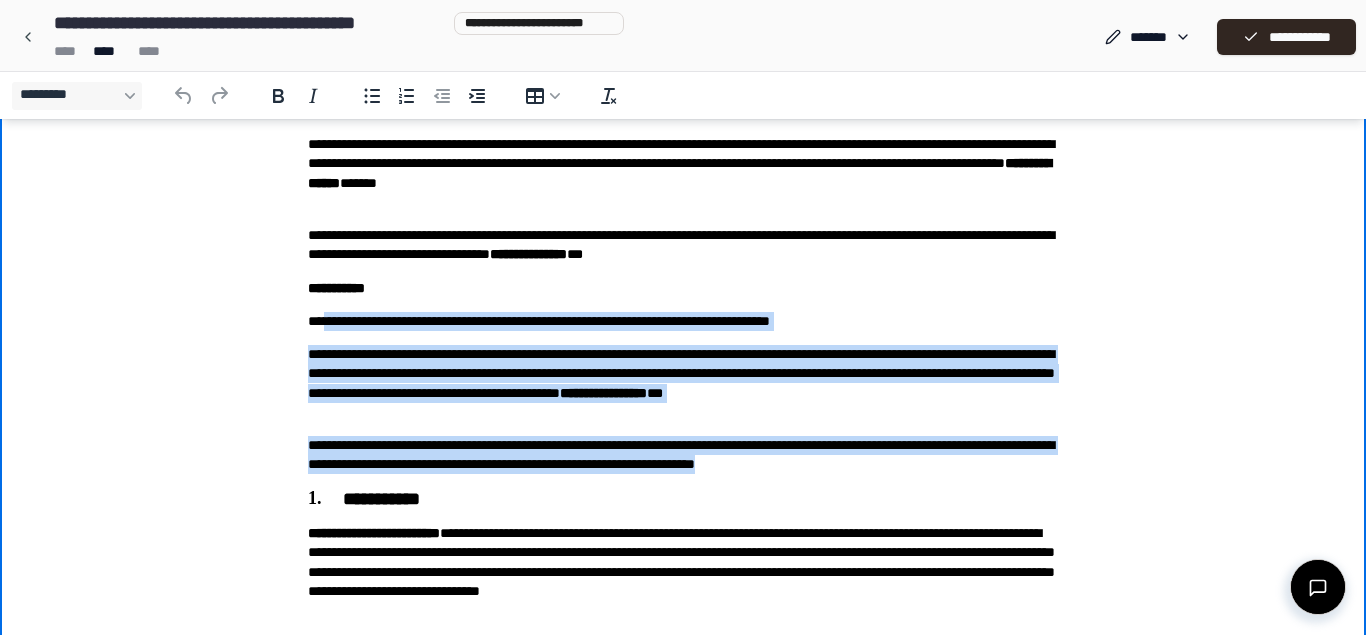 drag, startPoint x: 324, startPoint y: 321, endPoint x: 1000, endPoint y: 468, distance: 691.7984 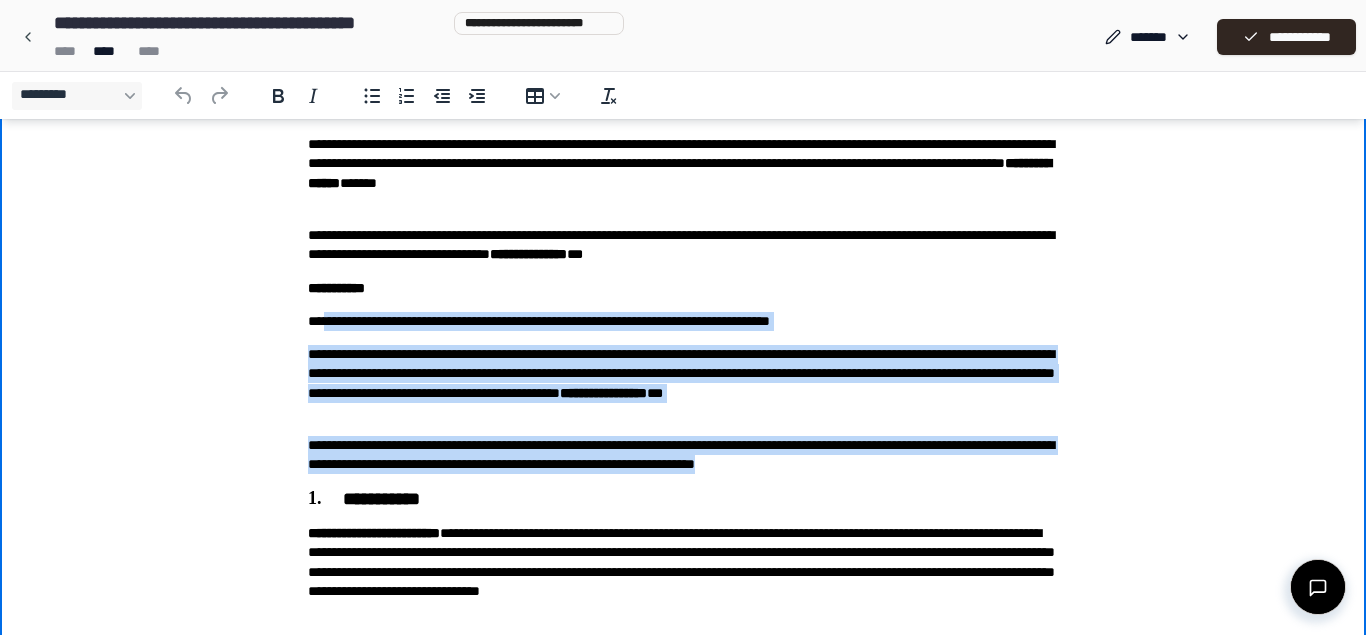 copy on "**********" 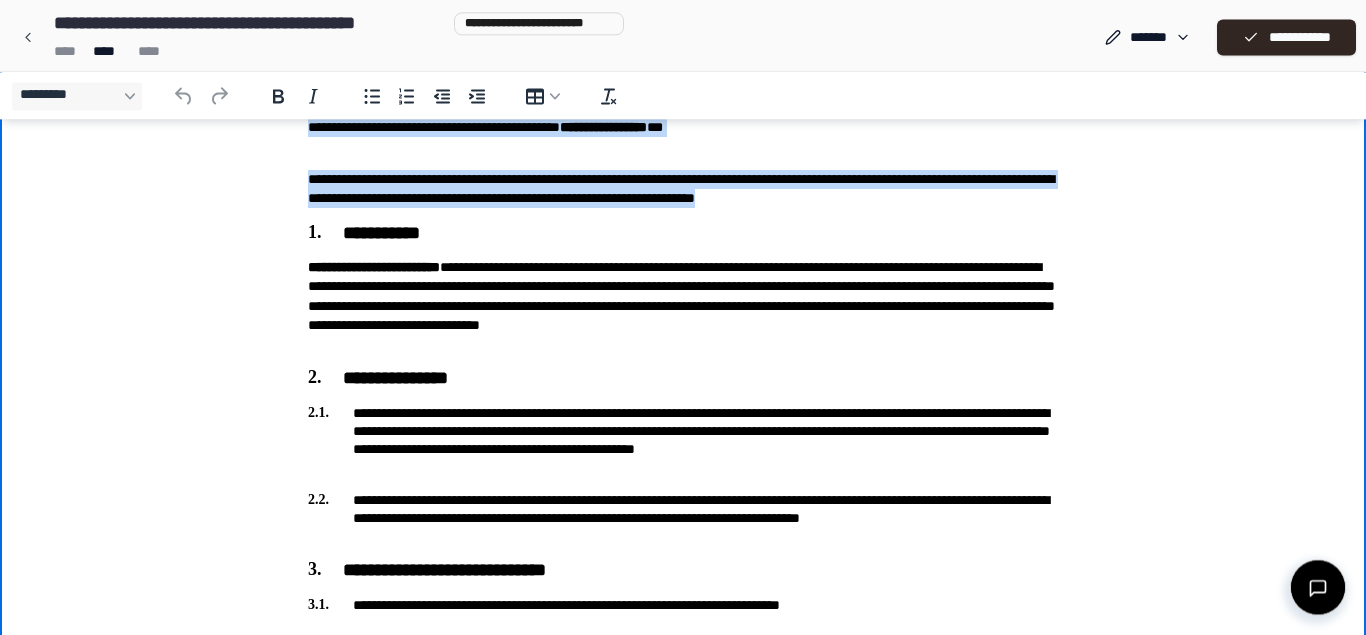 scroll, scrollTop: 510, scrollLeft: 0, axis: vertical 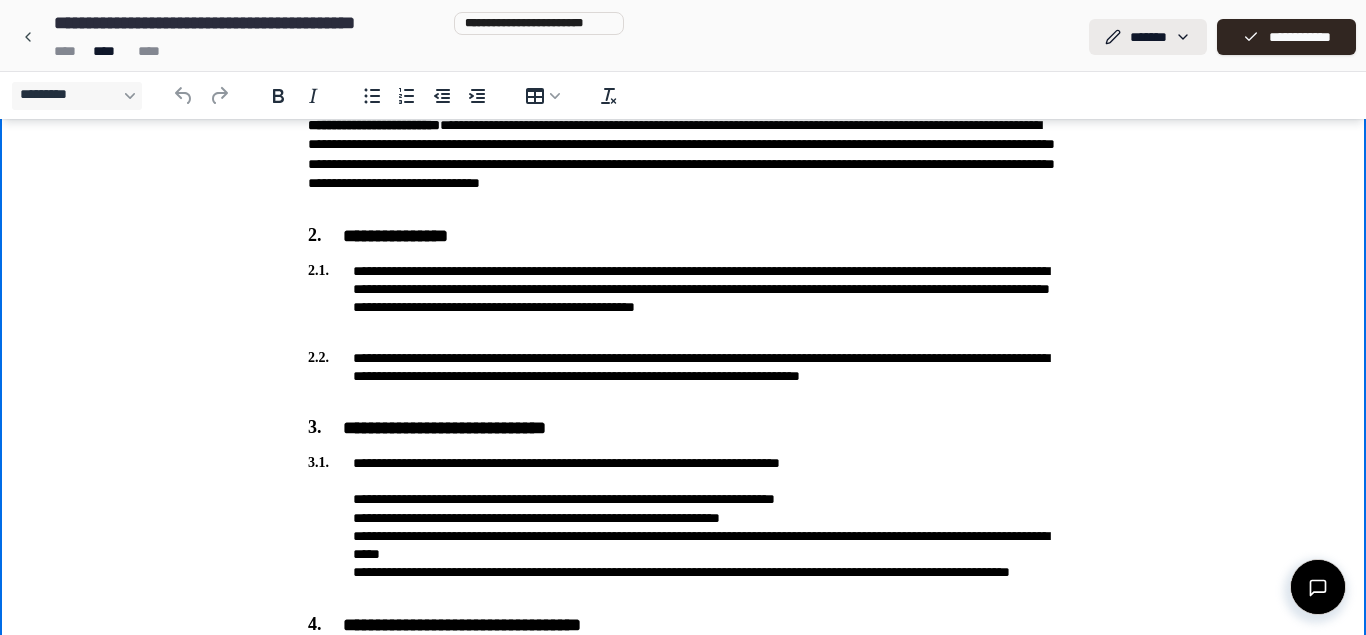 click on "**********" at bounding box center [683, 359] 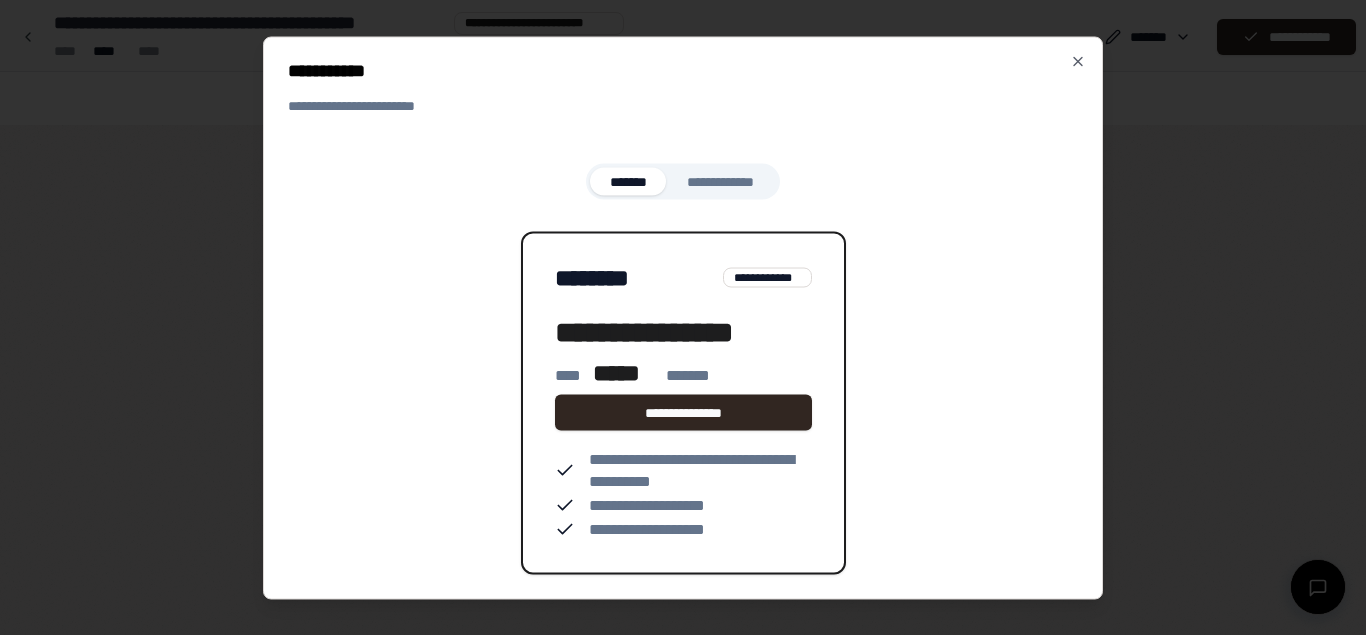 scroll, scrollTop: 0, scrollLeft: 0, axis: both 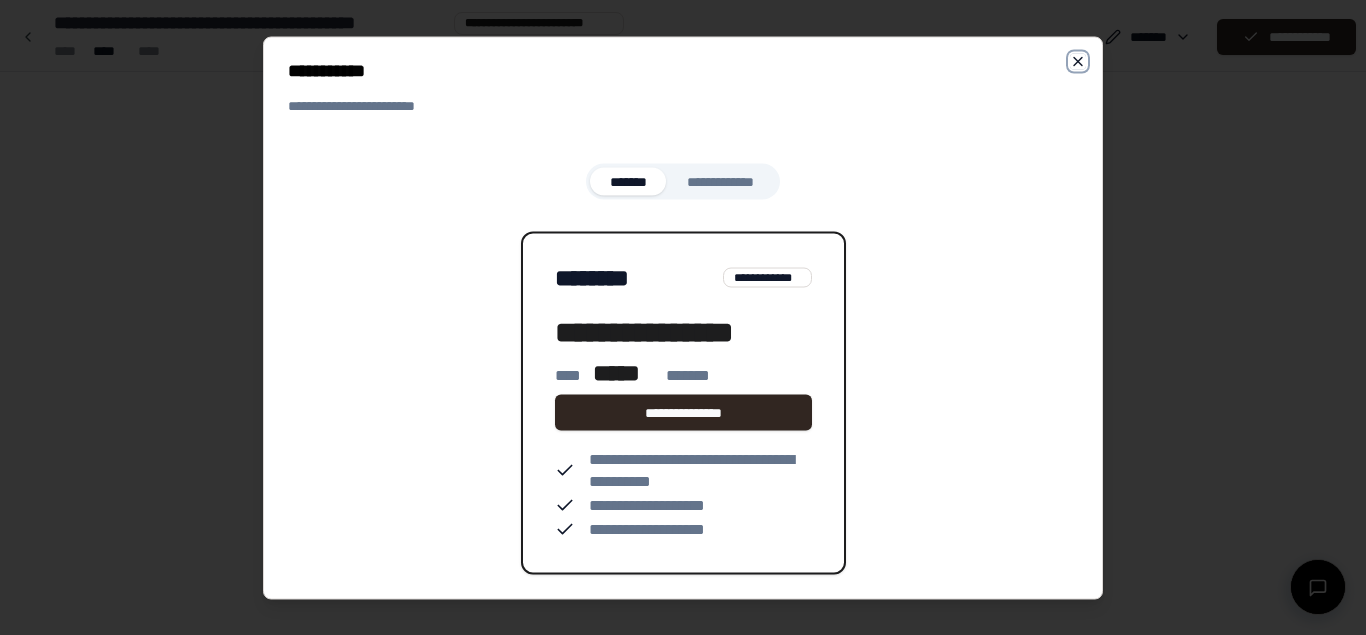 click 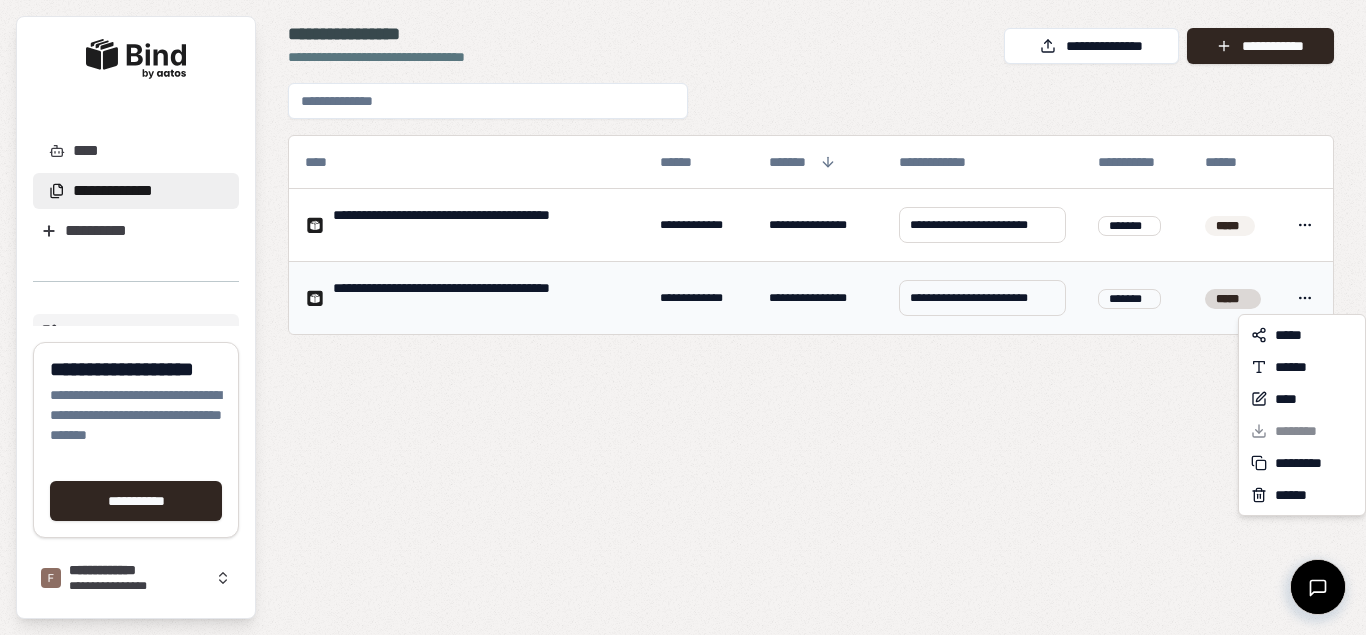 click on "**********" at bounding box center (683, 317) 